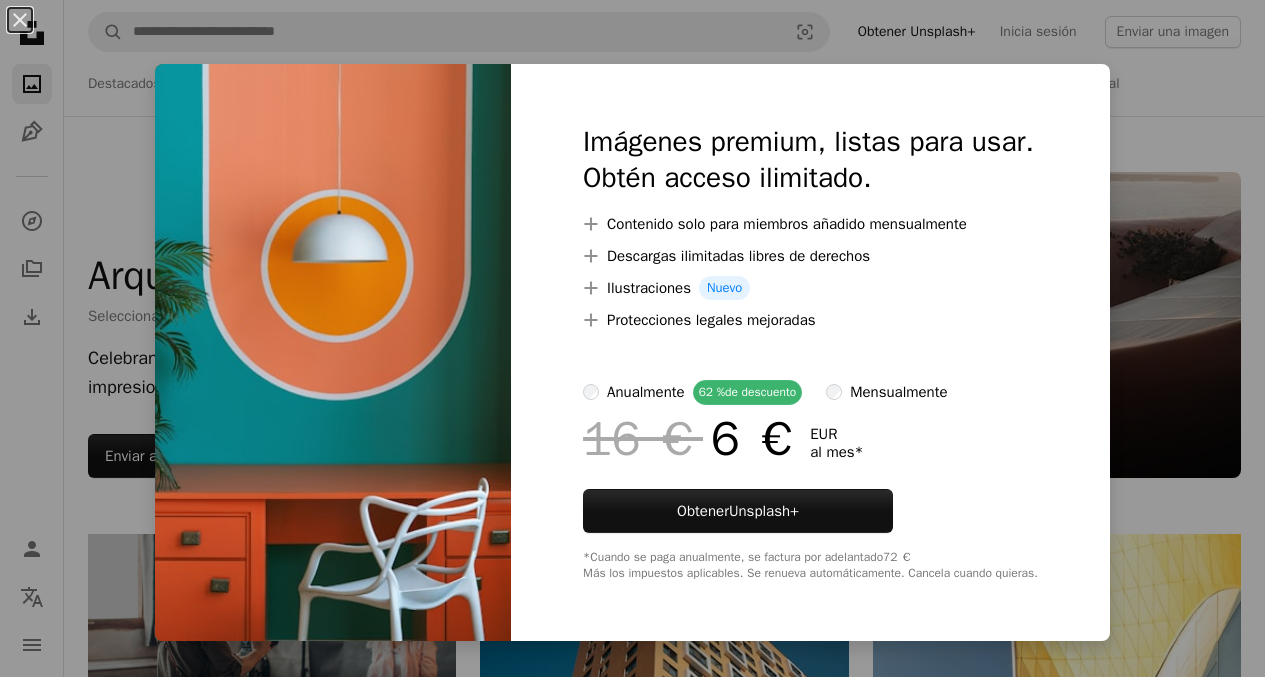 scroll, scrollTop: 6840, scrollLeft: 0, axis: vertical 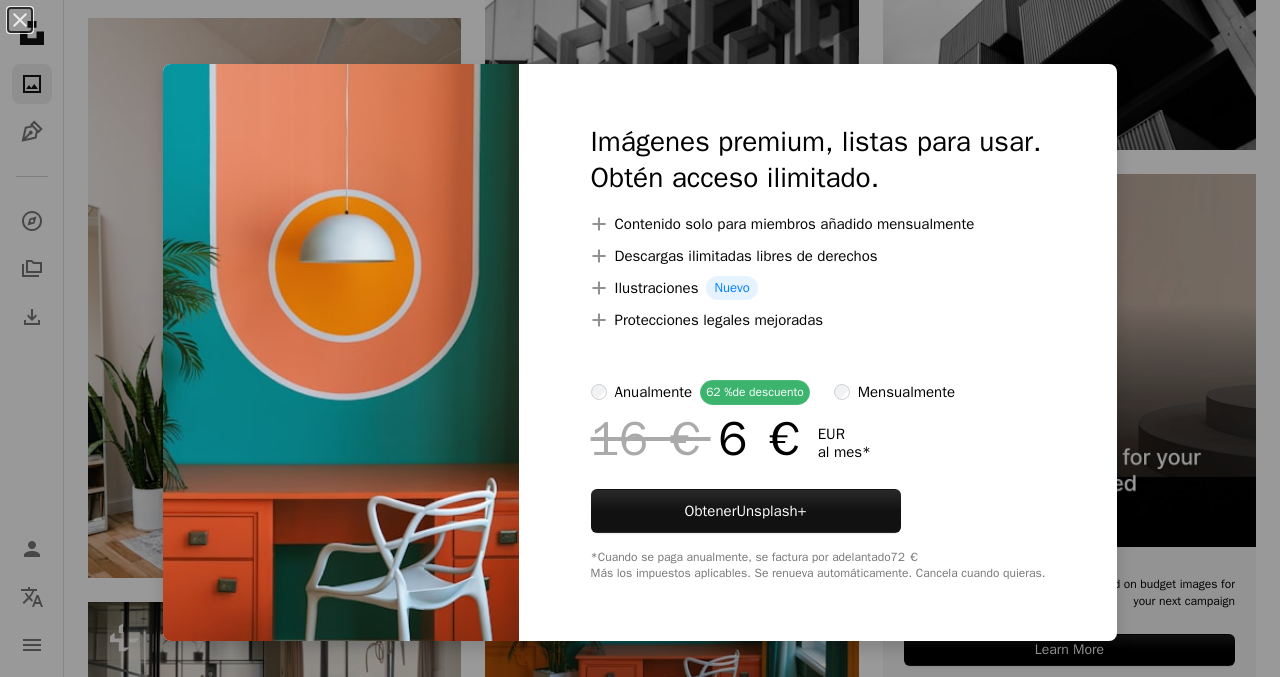 click on "An X shape Imágenes premium, listas para usar. Obtén acceso ilimitado. A plus sign Contenido solo para miembros añadido mensualmente A plus sign Descargas ilimitadas libres de derechos A plus sign Ilustraciones  Nuevo A plus sign Protecciones legales mejoradas anualmente 62 %  de descuento mensualmente 16 €   6 € EUR al mes * Obtener  Unsplash+ *Cuando se paga anualmente, se factura por adelantado  72 € Más los impuestos aplicables. Se renueva automáticamente. Cancela cuando quieras." at bounding box center [640, 338] 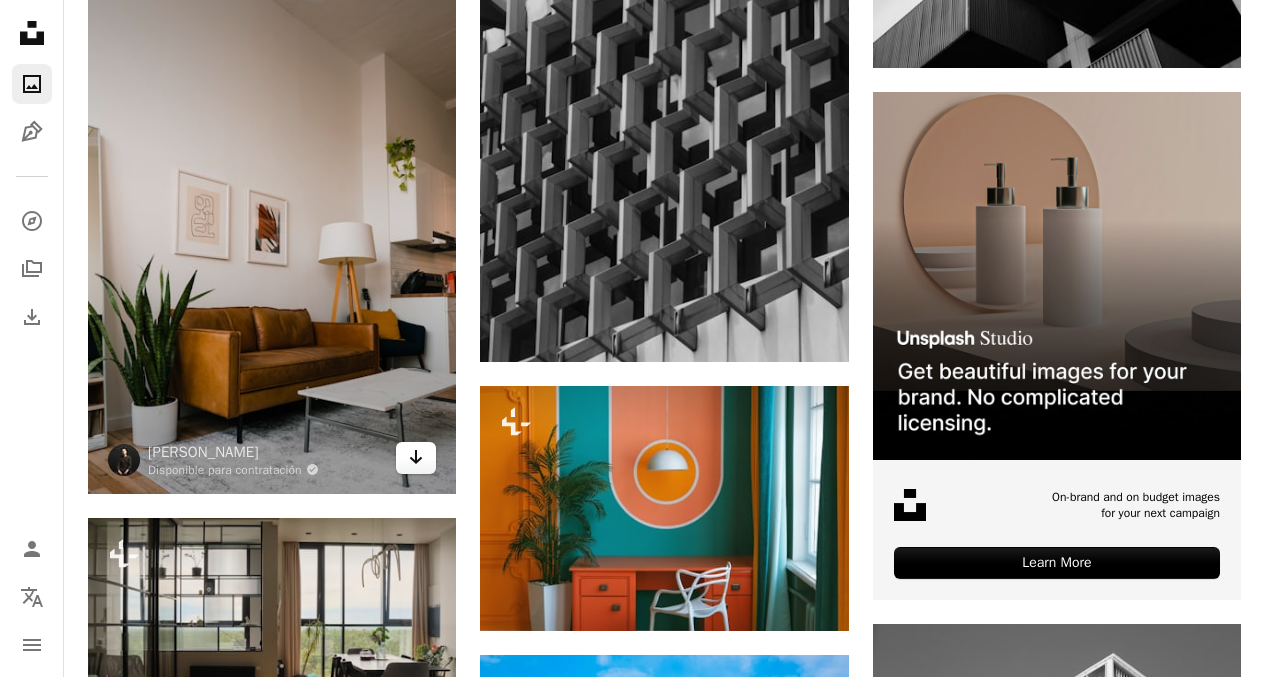 click on "Arrow pointing down" 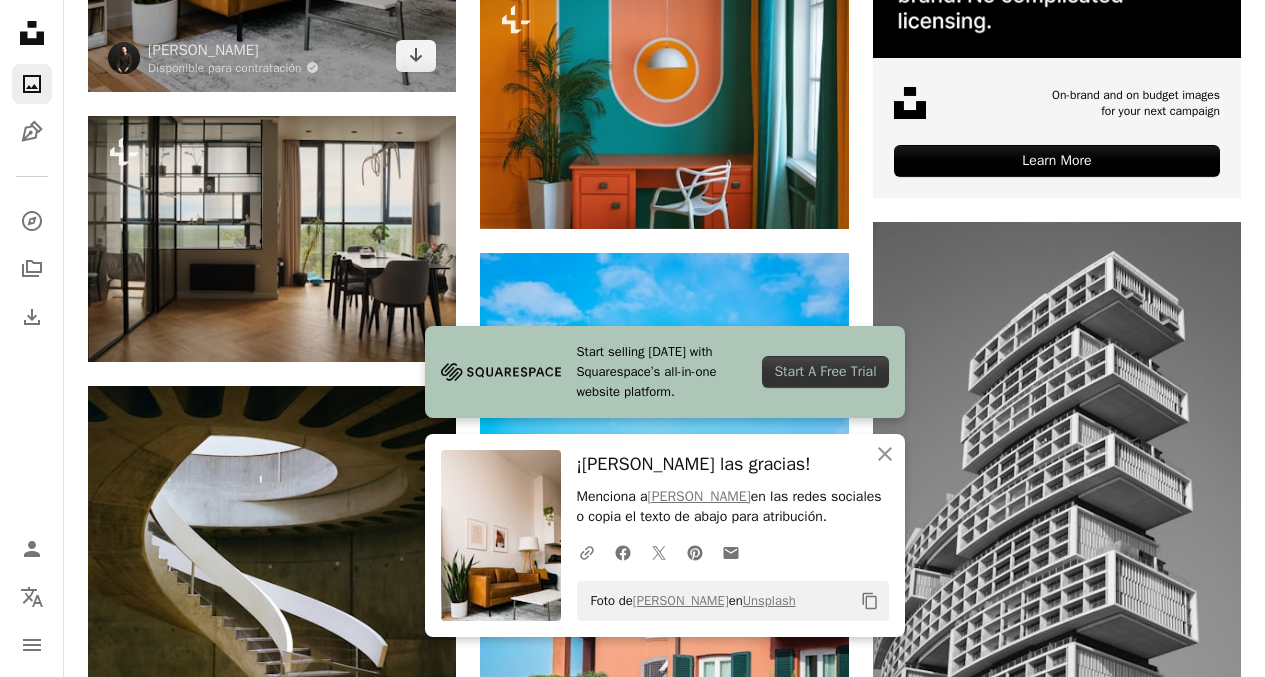 scroll, scrollTop: 7245, scrollLeft: 0, axis: vertical 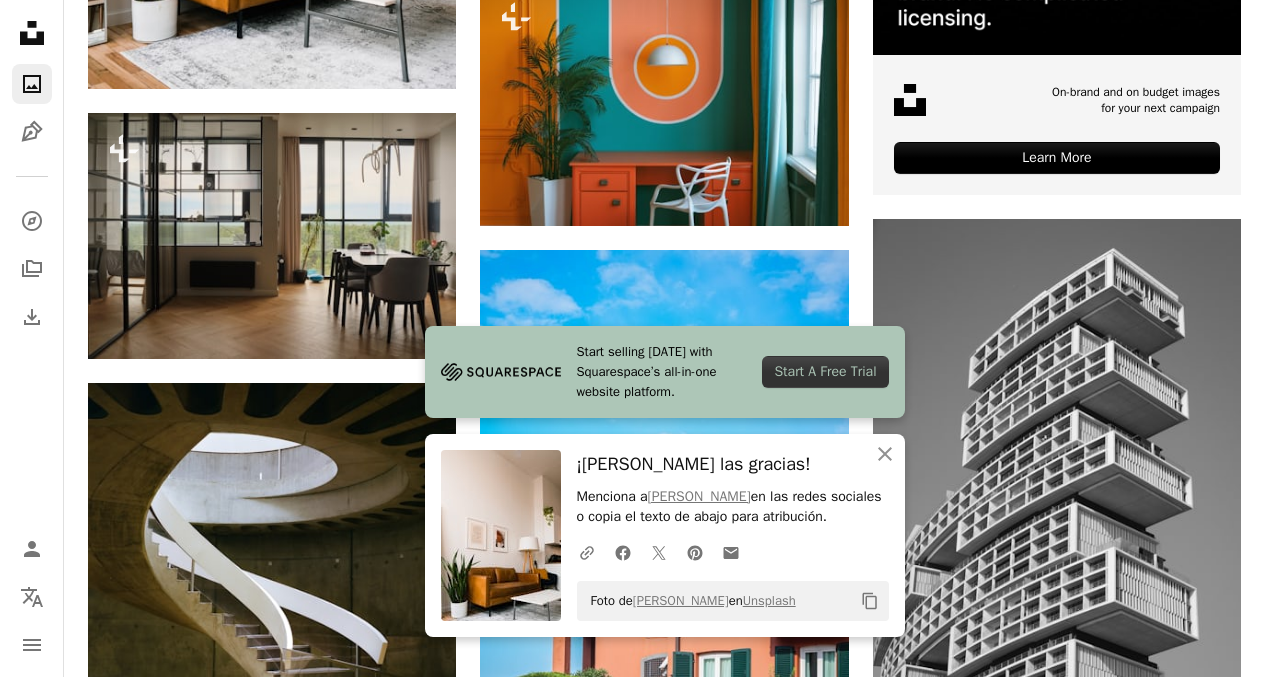 click on "–– ––– –––  –– ––– –  ––– –––  ––––  –   – –– –––  – – ––– –– –– –––– –– The best in on-brand content creation Learn More A heart A plus sign [MEDICAL_DATA][PERSON_NAME] Disponible para contratación A checkmark inside of a circle Arrow pointing down A heart A plus sign Intricate Explorer Disponible para contratación A checkmark inside of a circle Arrow pointing down A heart A plus sign [PERSON_NAME] Disponible para contratación A checkmark inside of a circle Arrow pointing down A heart A plus sign [PERSON_NAME] Disponible para contratación A checkmark inside of a circle Arrow pointing down A heart A plus sign [PERSON_NAME] Arrow pointing down A heart A plus sign [PERSON_NAME] Disponible para contratación A checkmark inside of a circle Arrow pointing down A heart A plus sign [PERSON_NAME] Disponible para contratación A checkmark inside of a circle Arrow pointing down Plus sign for Unsplash+ A heart A plus sign Para" at bounding box center (664, -1585) 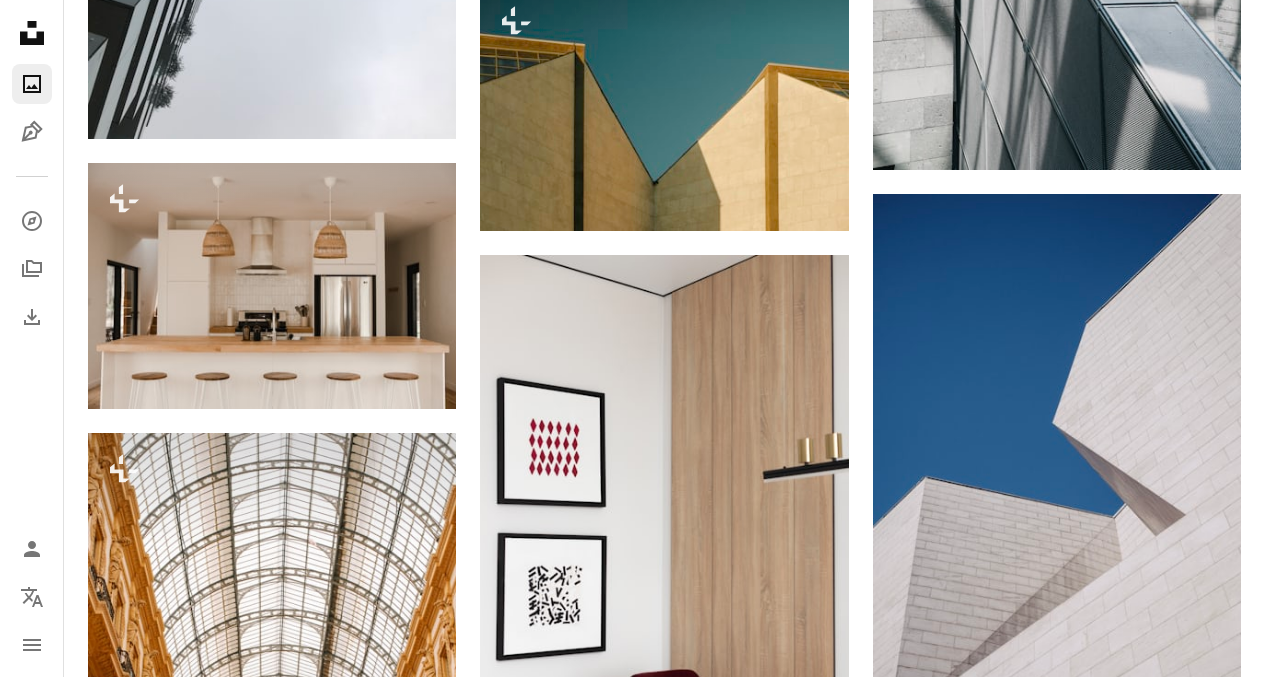 scroll, scrollTop: 9522, scrollLeft: 0, axis: vertical 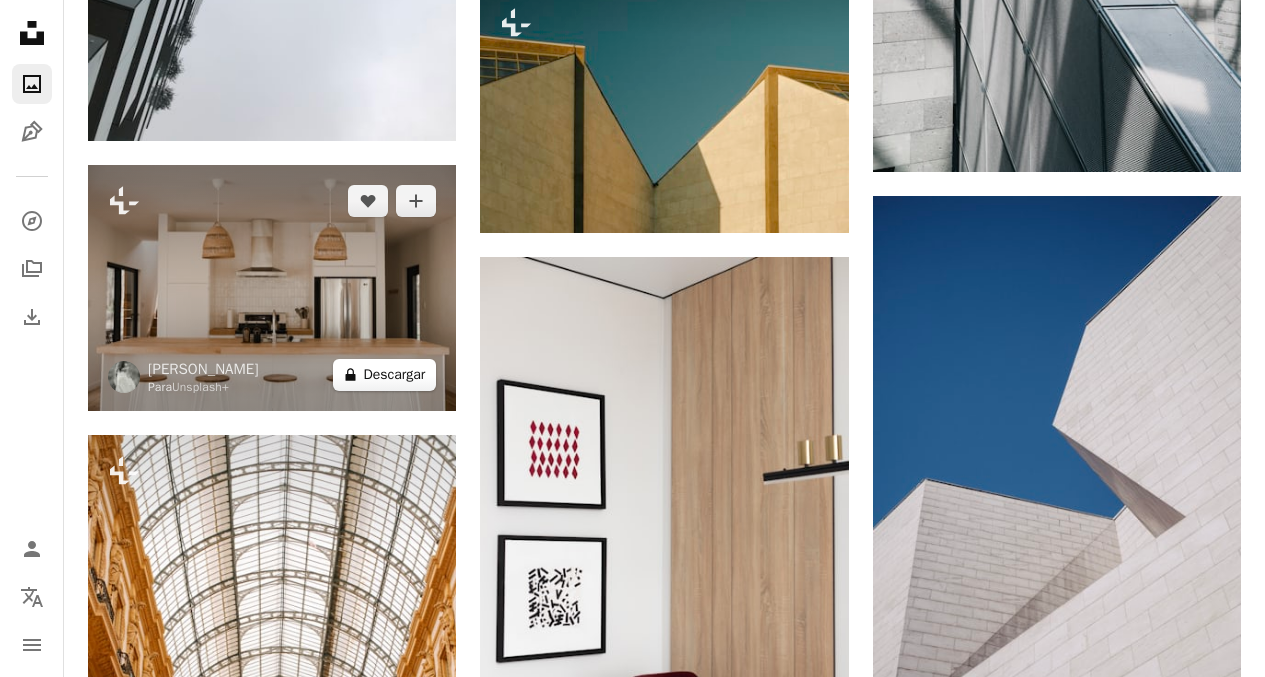 click on "A lock Descargar" at bounding box center (385, 375) 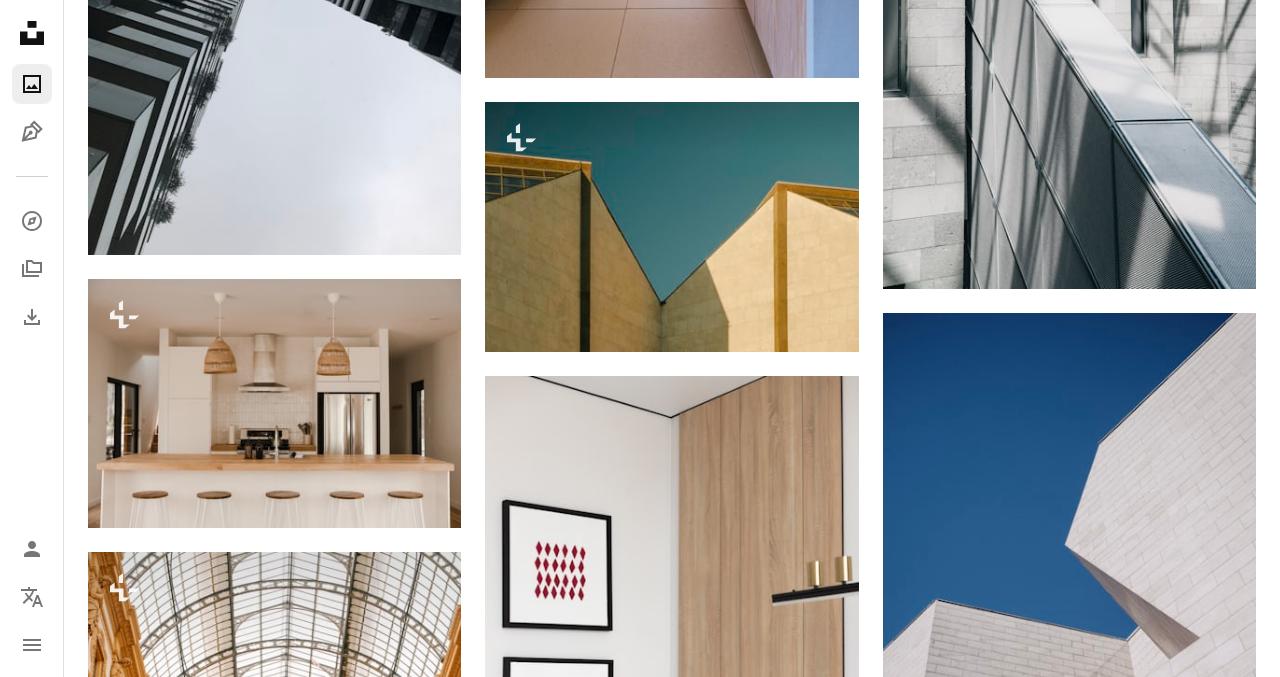 click on "An X shape Imágenes premium, listas para usar. Obtén acceso ilimitado. A plus sign Contenido solo para miembros añadido mensualmente A plus sign Descargas ilimitadas libres de derechos A plus sign Ilustraciones  Nuevo A plus sign Protecciones legales mejoradas anualmente 62 %  de descuento mensualmente 16 €   6 € EUR al mes * Obtener  Unsplash+ *Cuando se paga anualmente, se factura por adelantado  72 € Más los impuestos aplicables. Se renueva automáticamente. Cancela cuando quieras." at bounding box center [640, 4931] 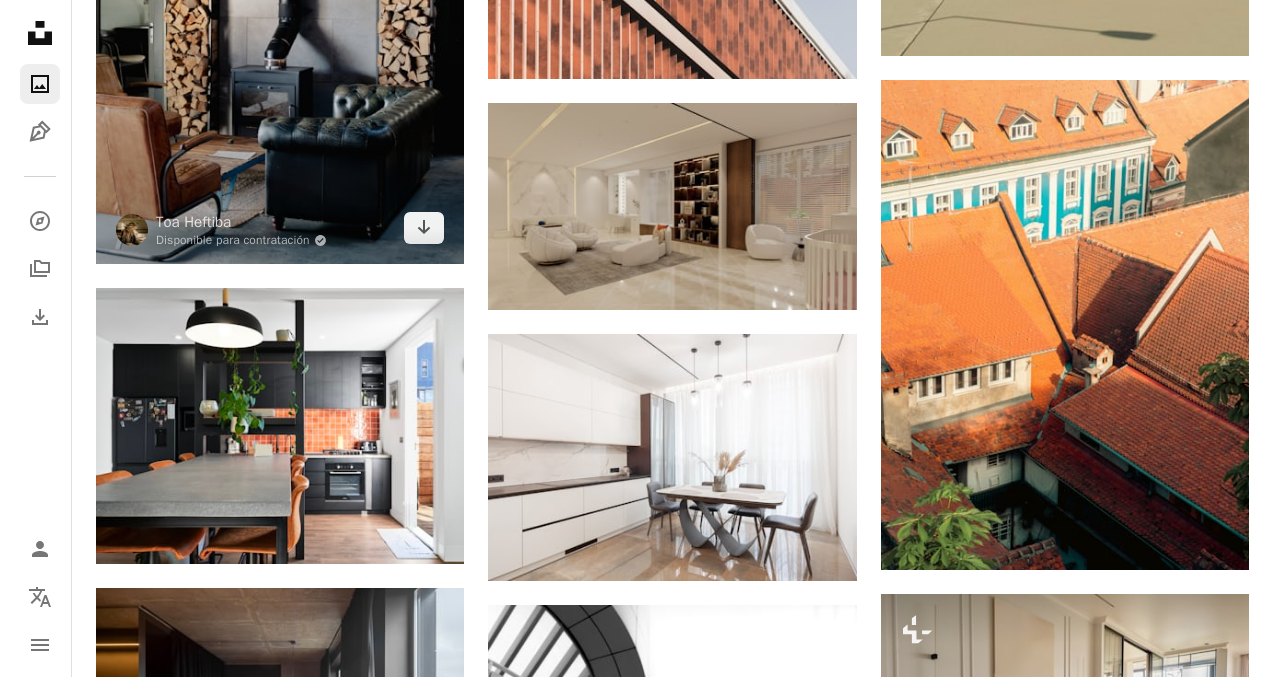 scroll, scrollTop: 11442, scrollLeft: 0, axis: vertical 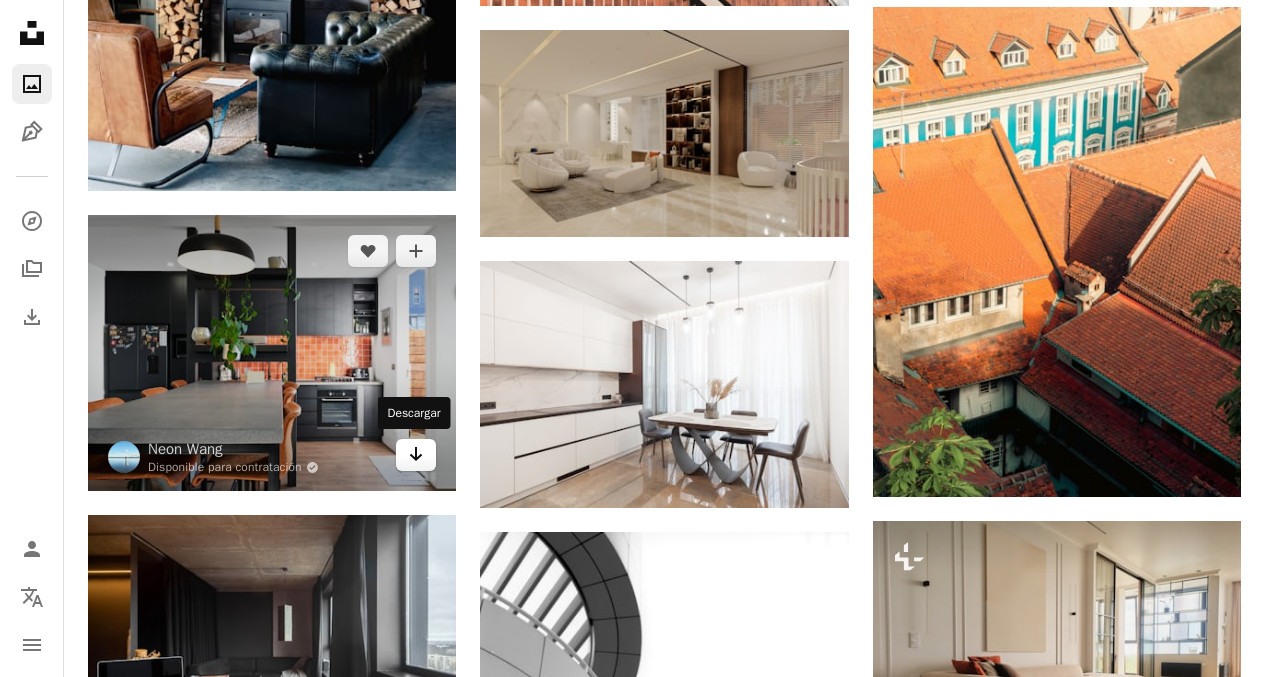 click on "Arrow pointing down" 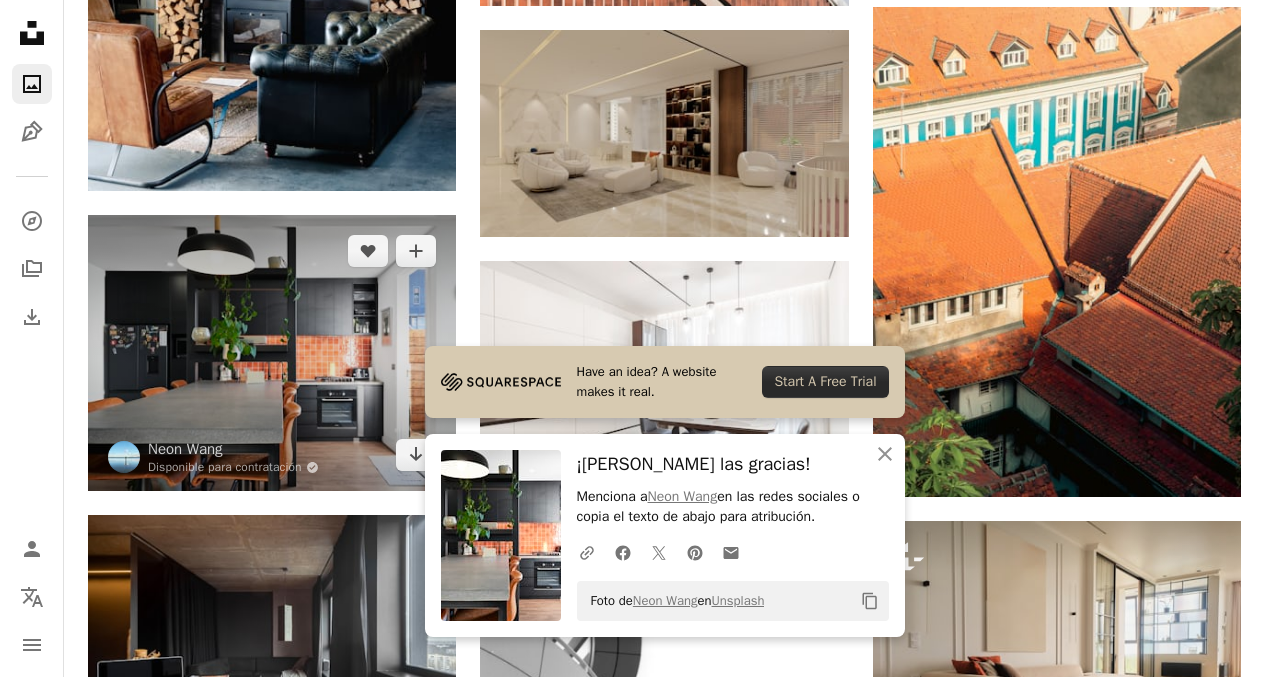 click at bounding box center (272, 353) 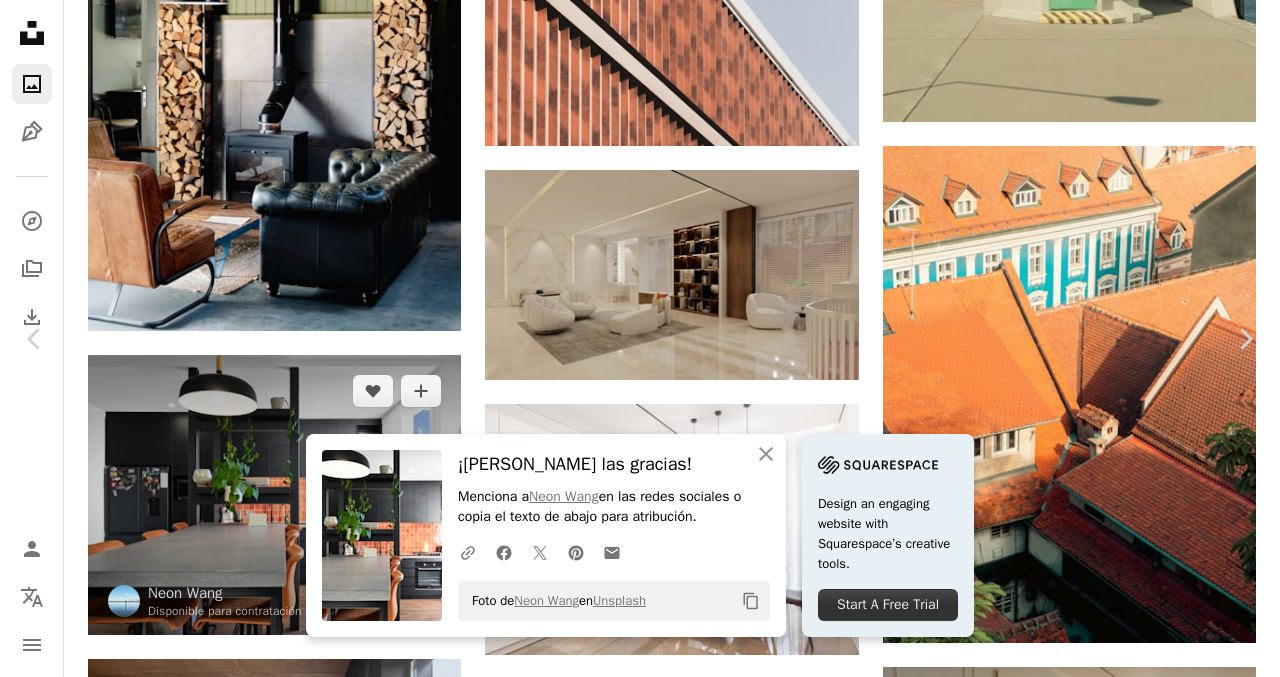 scroll, scrollTop: 617, scrollLeft: 0, axis: vertical 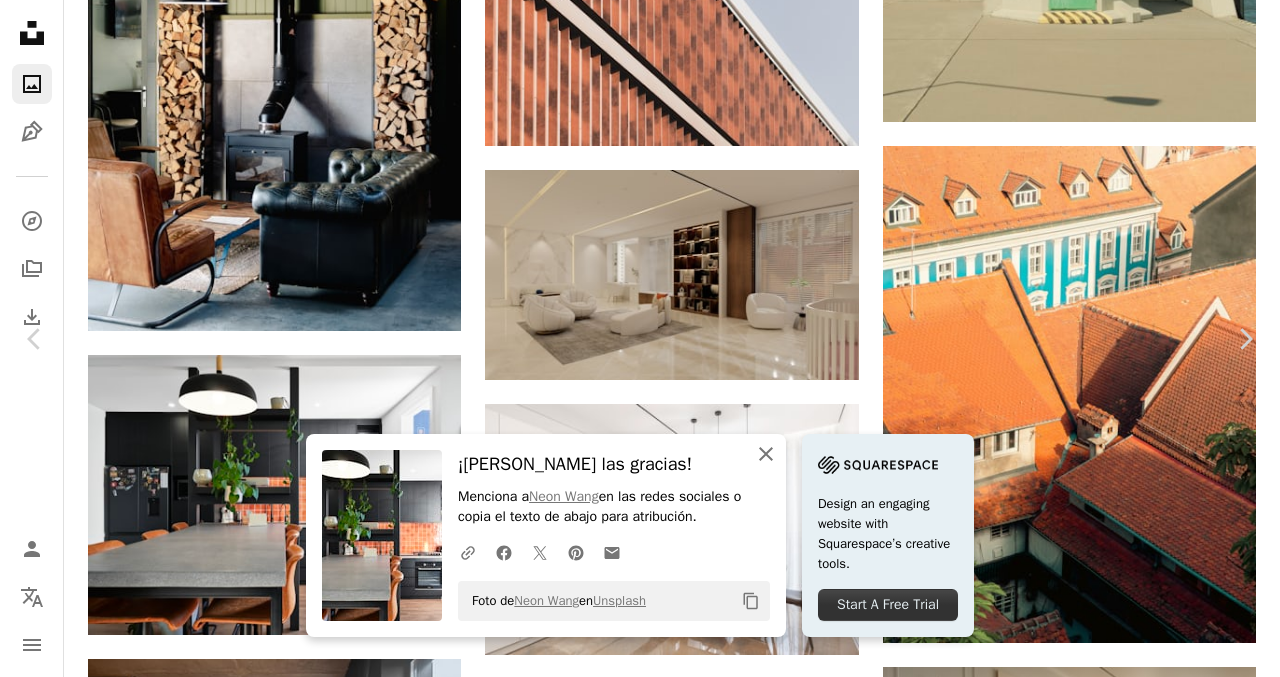 click on "An X shape" 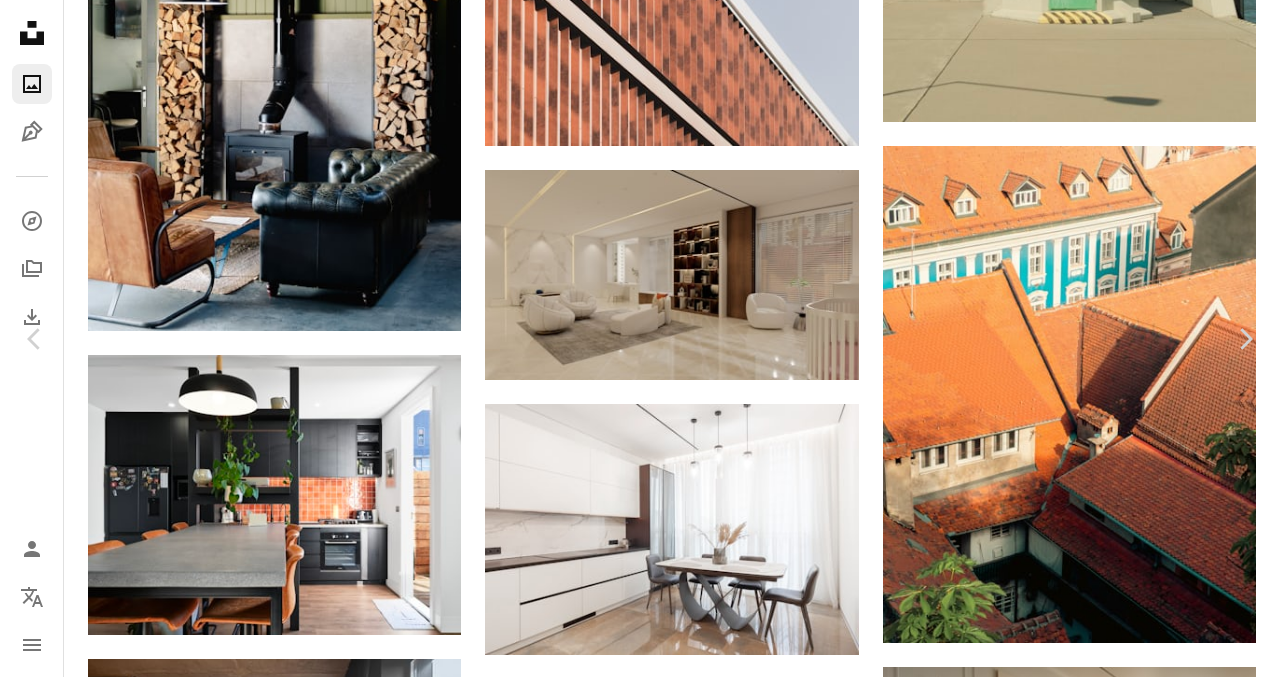 scroll, scrollTop: 1129, scrollLeft: 0, axis: vertical 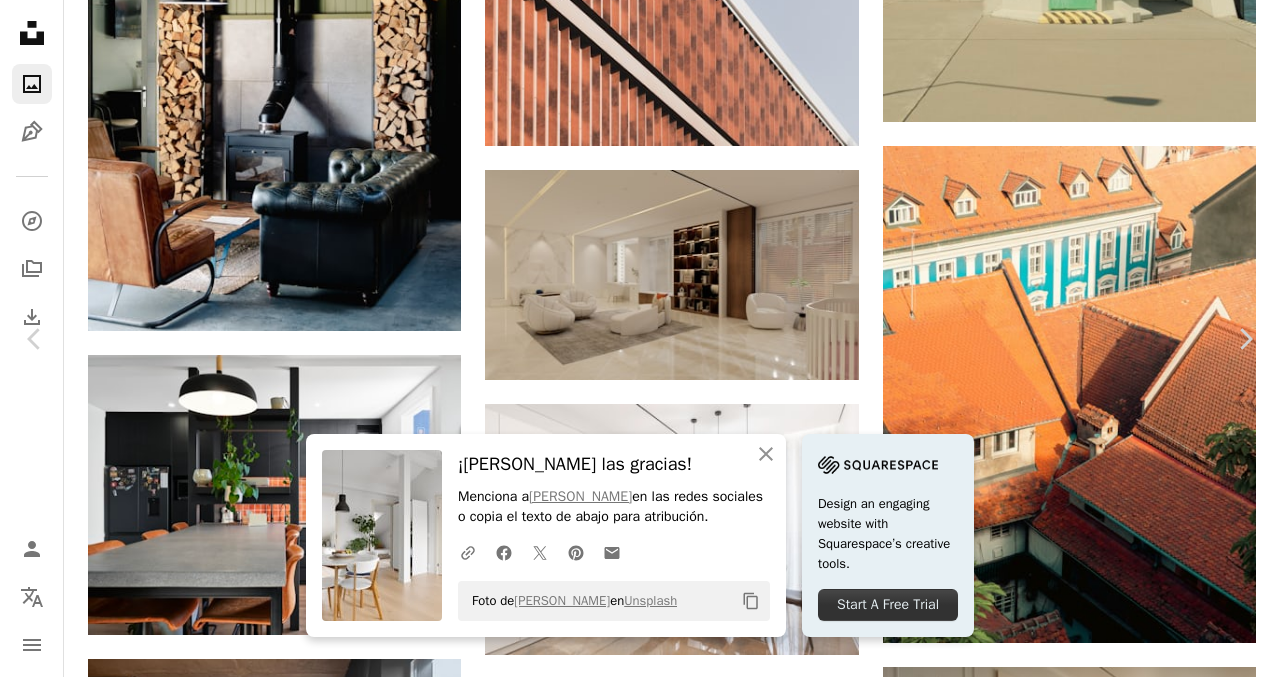 click on "Arrow pointing down" 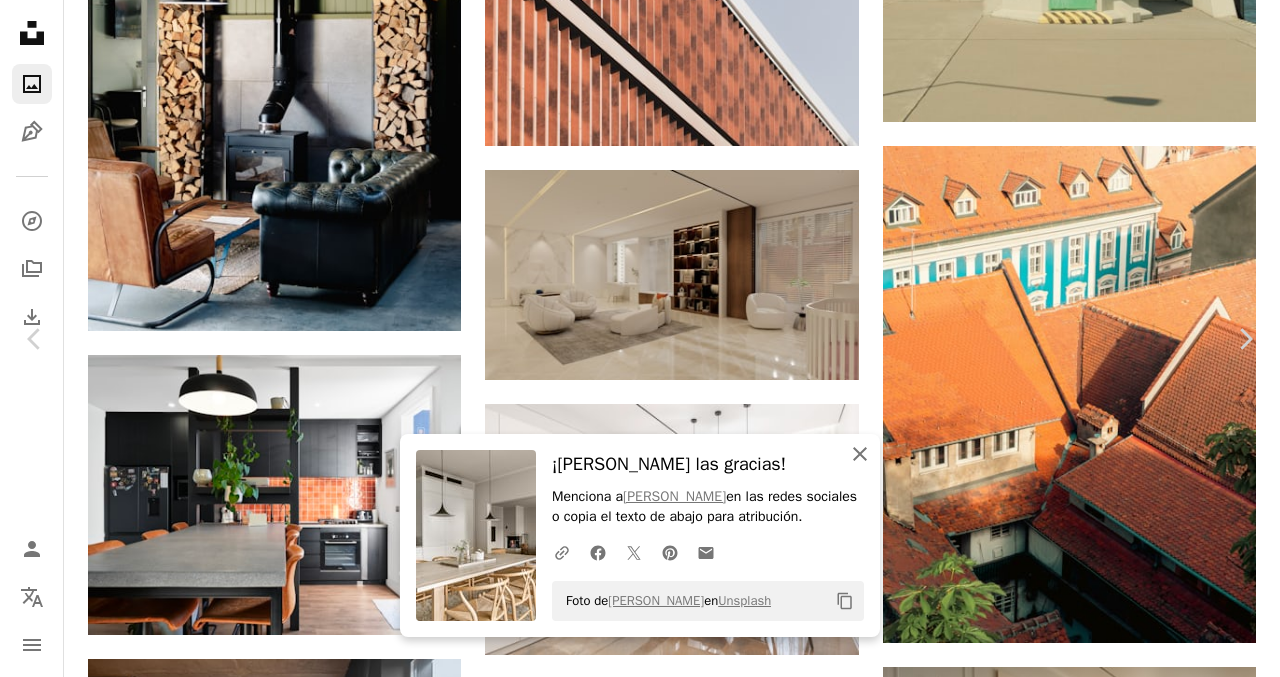 click on "An X shape" 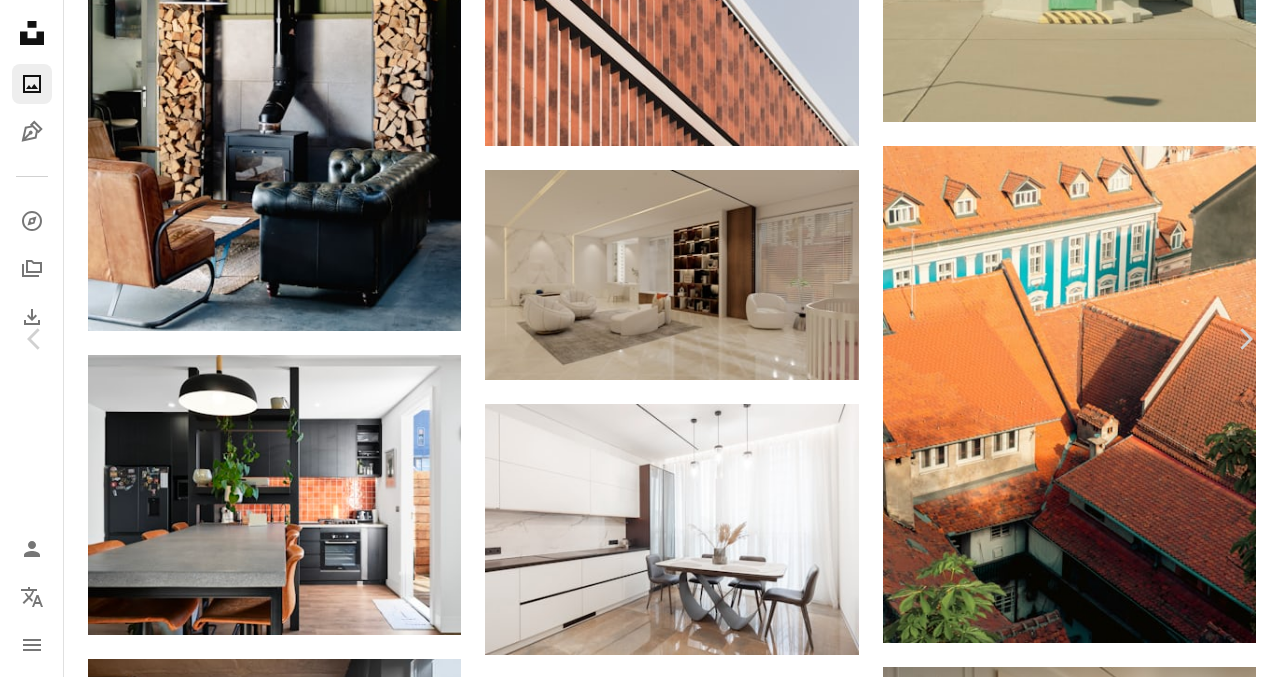 scroll, scrollTop: 2097, scrollLeft: 0, axis: vertical 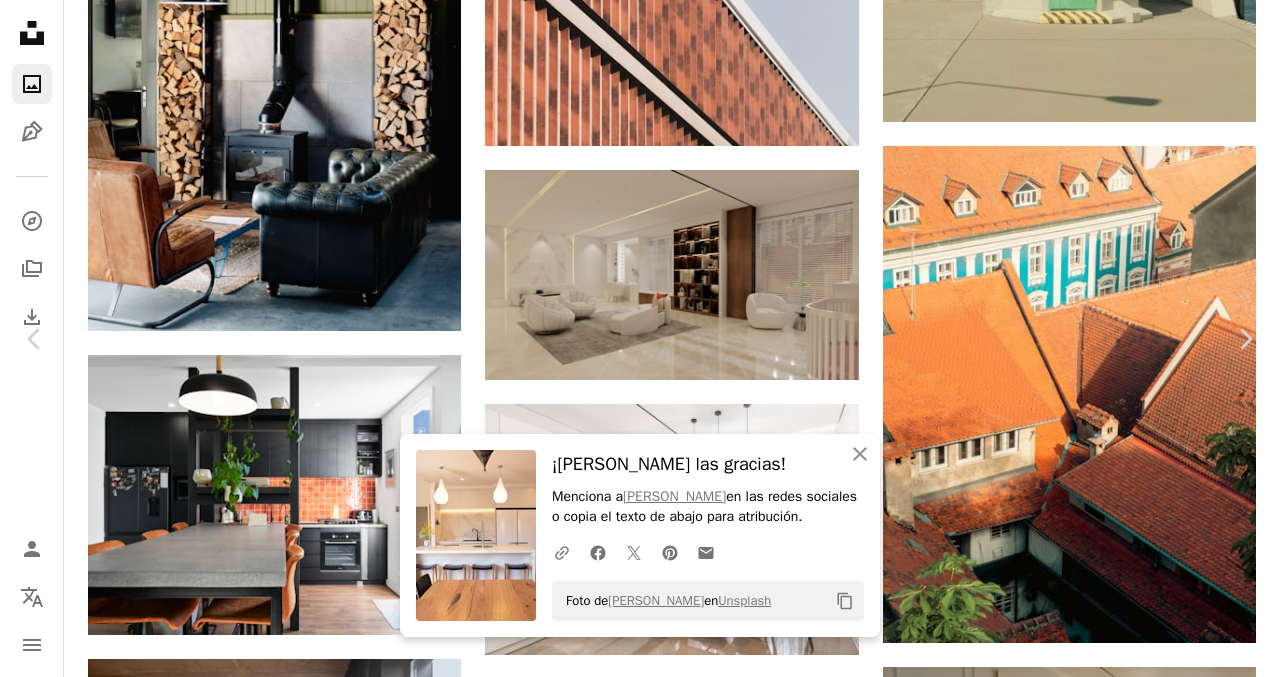 click on "A heart A plus sign [PERSON_NAME] Disponible para contratación A checkmark inside of a circle Arrow pointing down A heart A plus sign [PERSON_NAME] Disponible para contratación A checkmark inside of a circle Arrow pointing down A heart A plus sign [PERSON_NAME] Disponible para contratación A checkmark inside of a circle Arrow pointing down Plus sign for Unsplash+ A heart A plus sign [PERSON_NAME] Para  Unsplash+ A lock Descargar A heart A plus sign Neon [PERSON_NAME] Disponible para contratación A checkmark inside of a circle Arrow pointing down A heart A plus sign Neon [PERSON_NAME] Disponible para contratación A checkmark inside of a circle Arrow pointing down A heart A plus sign [PERSON_NAME] Disponible para contratación A checkmark inside of a circle Arrow pointing down A heart A plus sign [PERSON_NAME] [PERSON_NAME] Disponible para contratación A checkmark inside of a circle Arrow pointing down A heart A plus sign [PERSON_NAME] Disponible para contratación A checkmark inside of a circle Arrow pointing down A heart A plus sign [PERSON_NAME] A heart" at bounding box center (632, 5487) 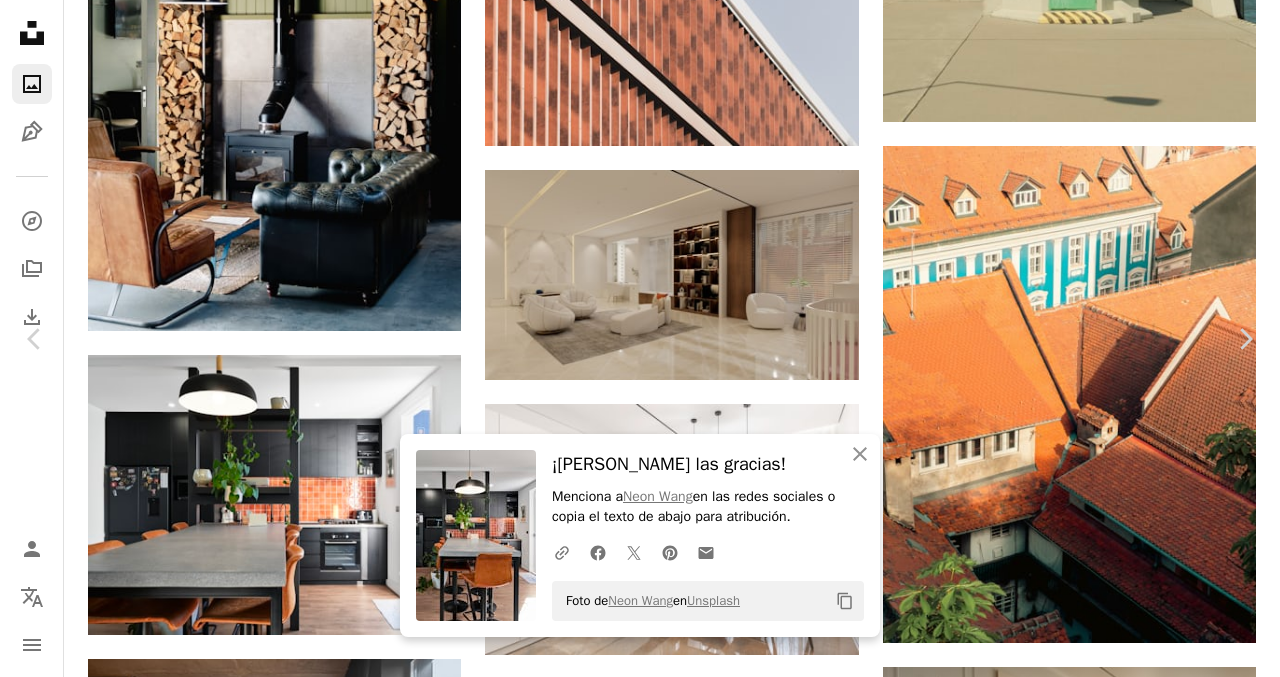 scroll, scrollTop: 2393, scrollLeft: 0, axis: vertical 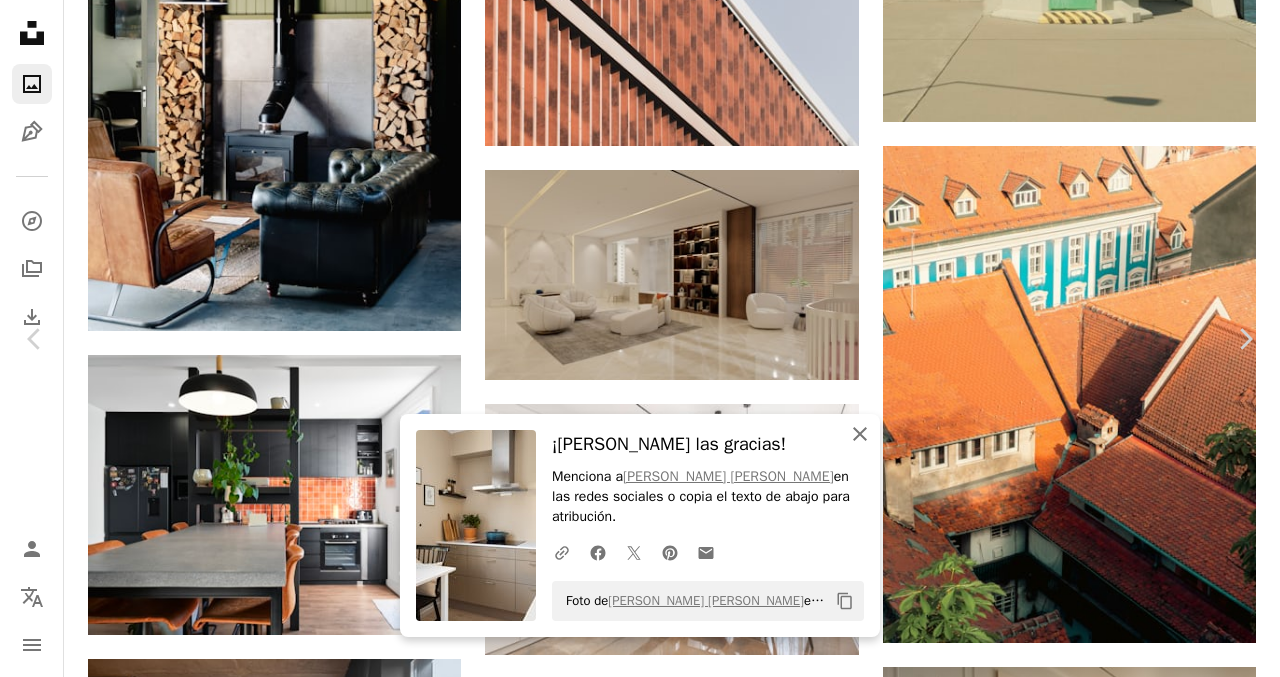 click on "An X shape" 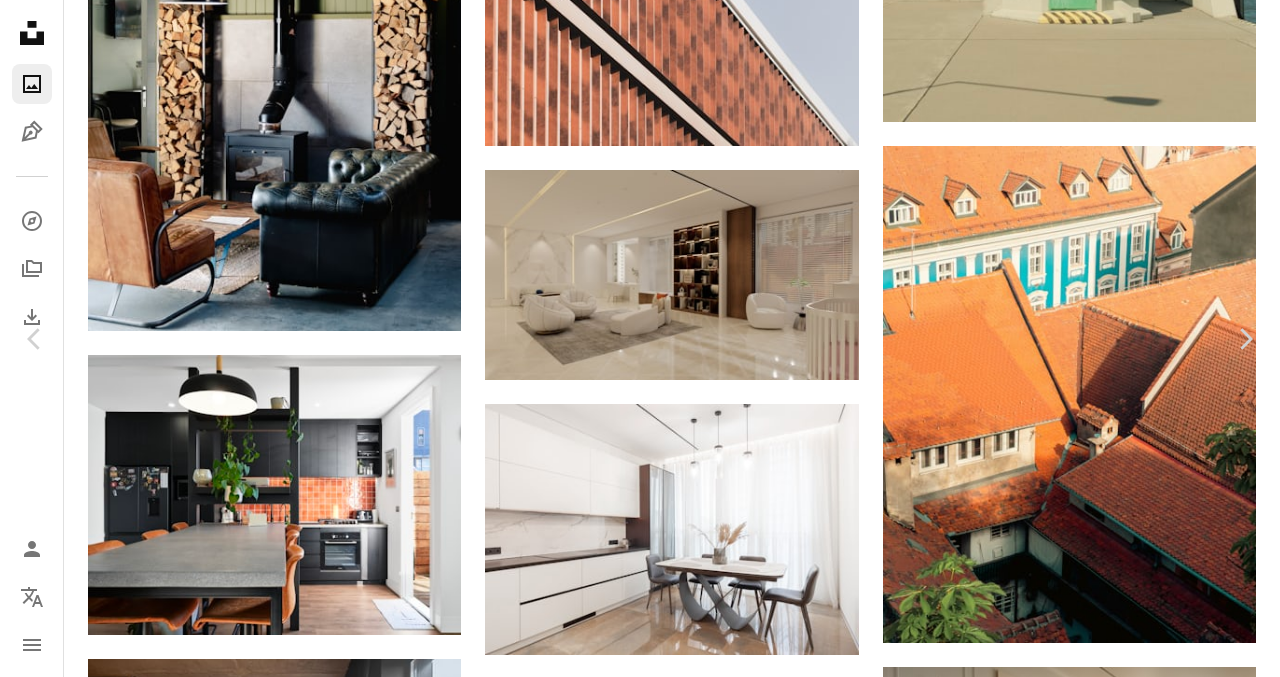 scroll, scrollTop: 2534, scrollLeft: 0, axis: vertical 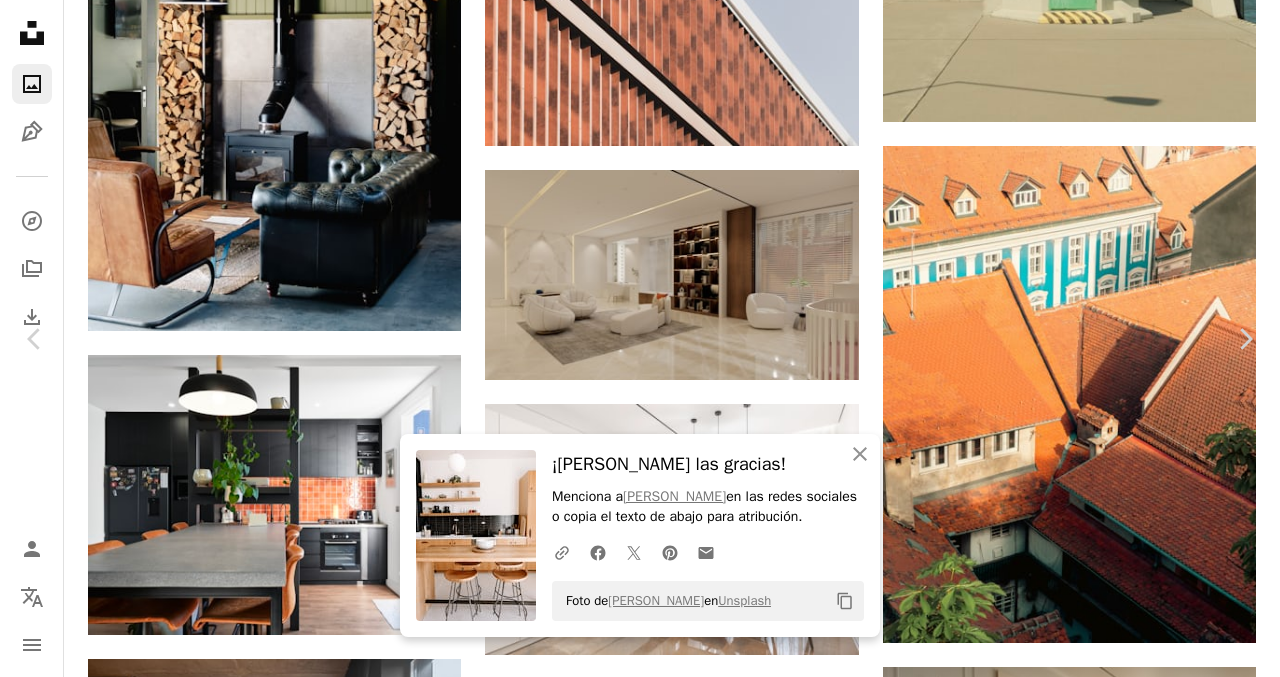 click at bounding box center (632, 4605) 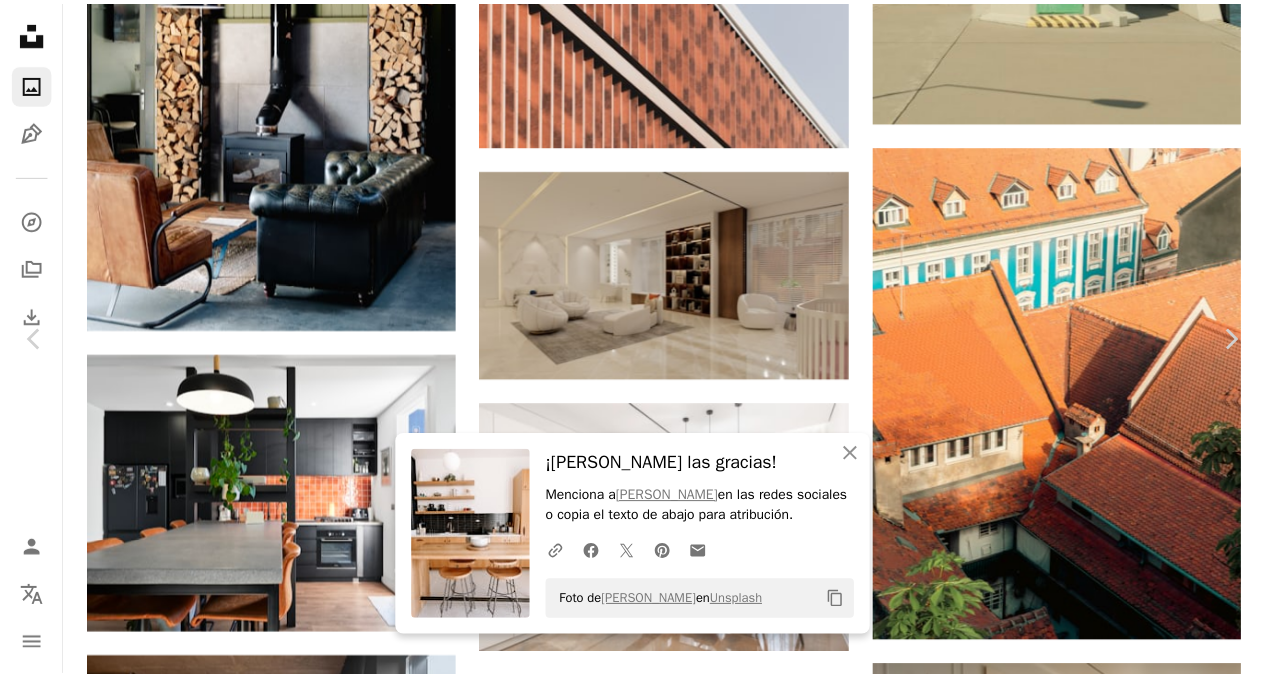 scroll, scrollTop: 0, scrollLeft: 0, axis: both 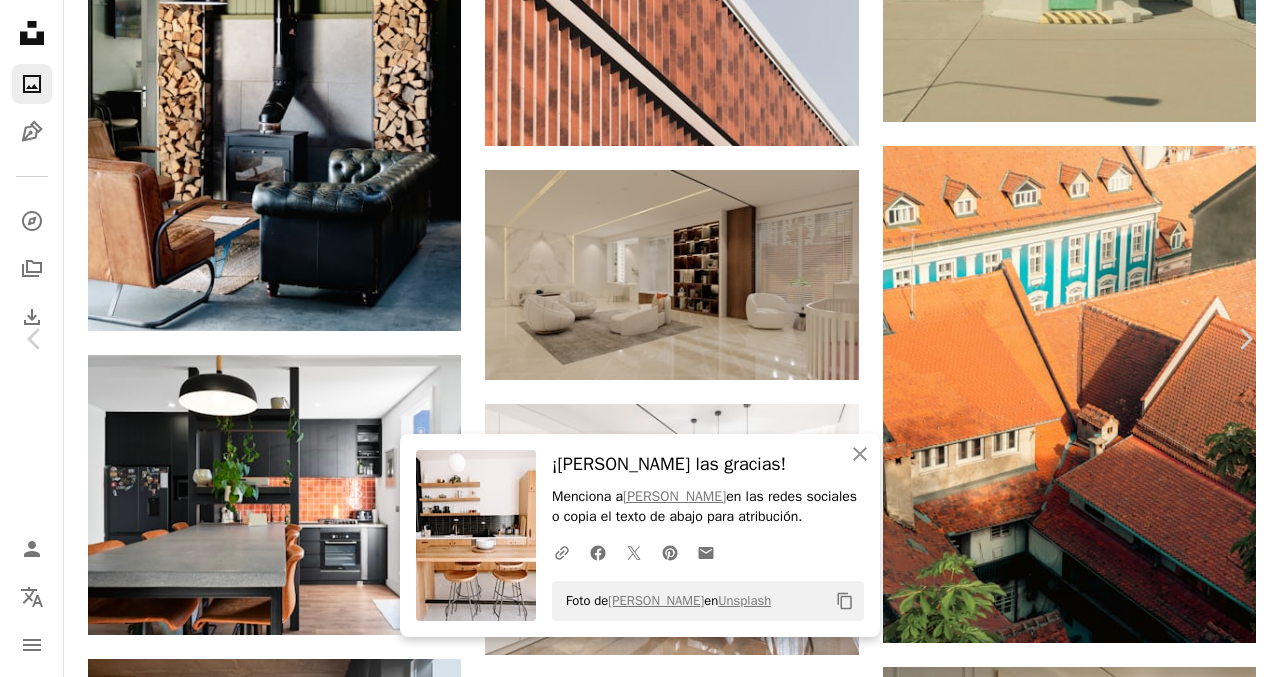 click on "Zoom in" at bounding box center [632, 4501] 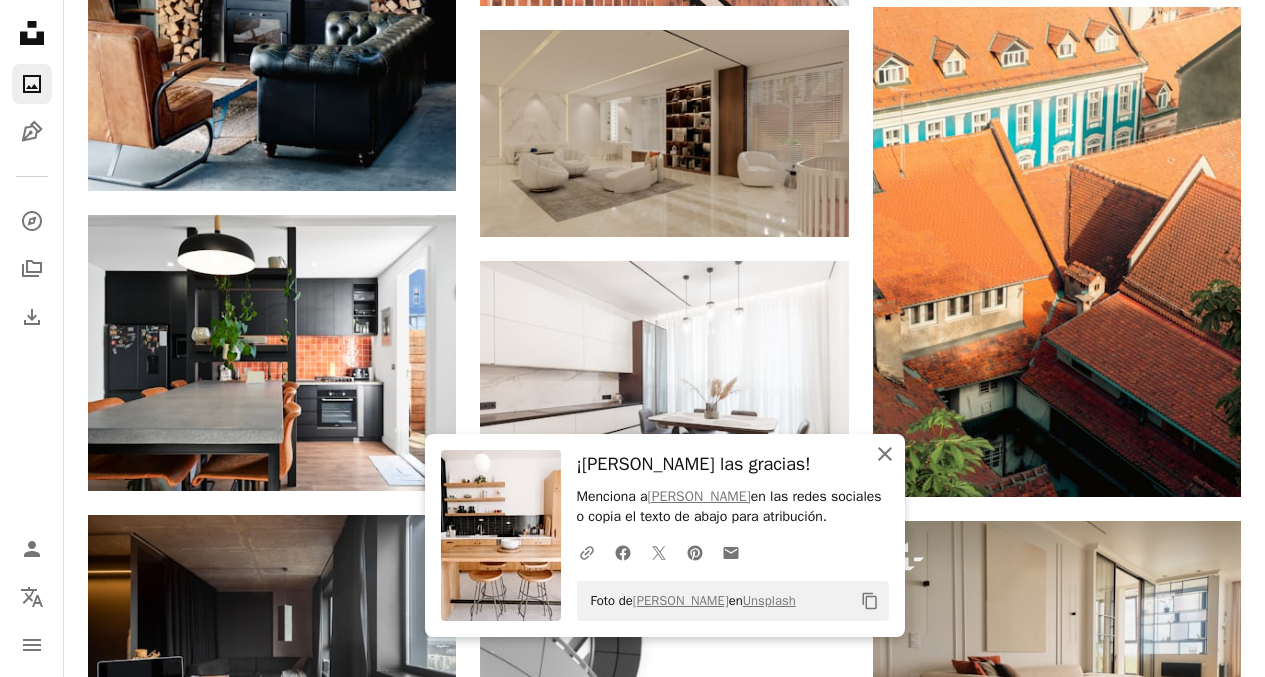 click 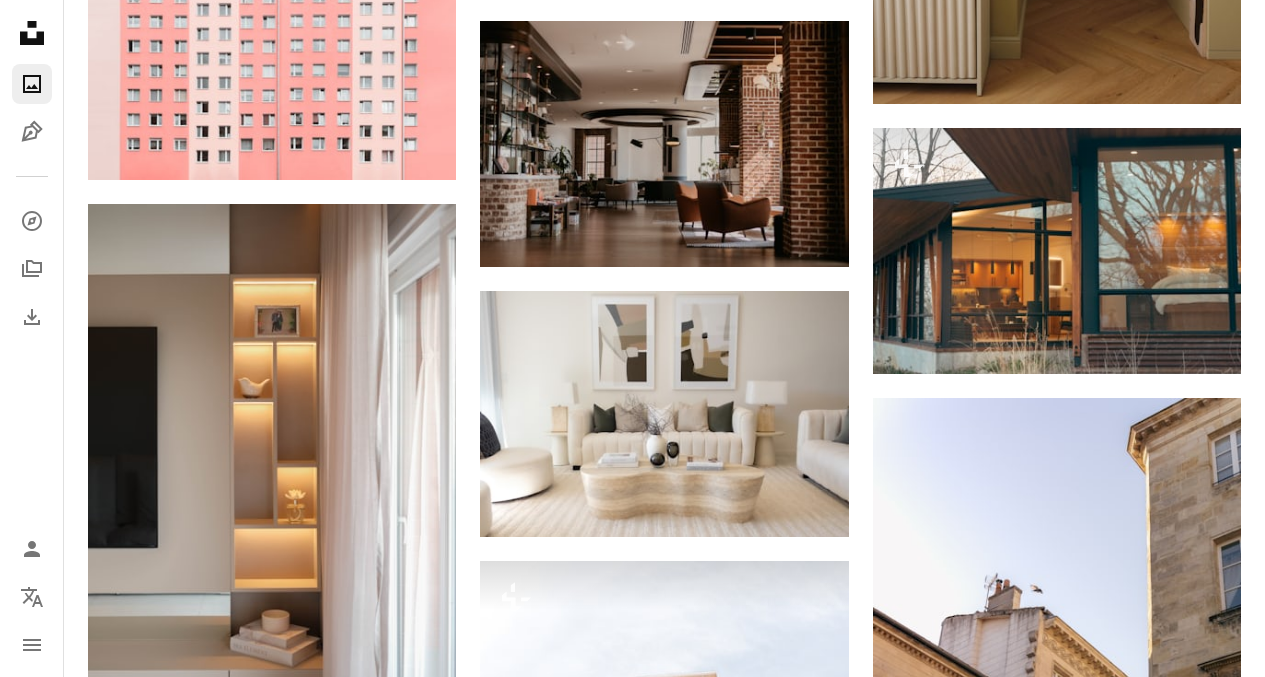 scroll, scrollTop: 2931, scrollLeft: 0, axis: vertical 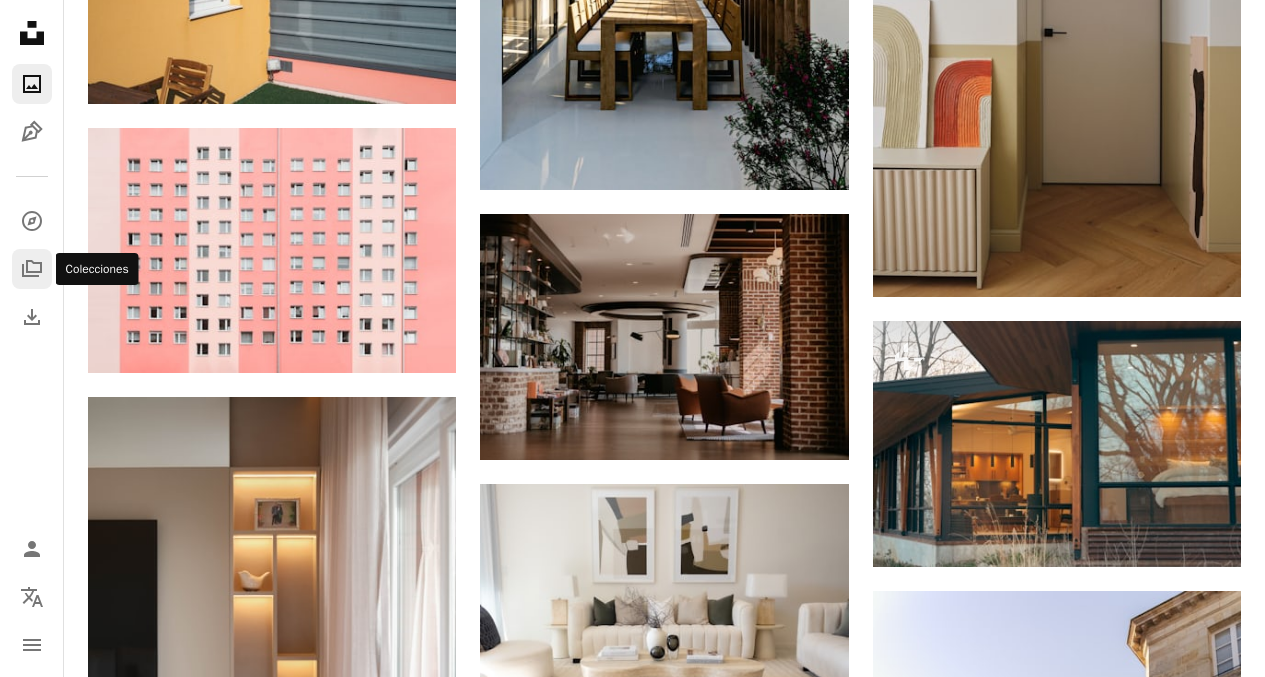 click on "A stack of folders" 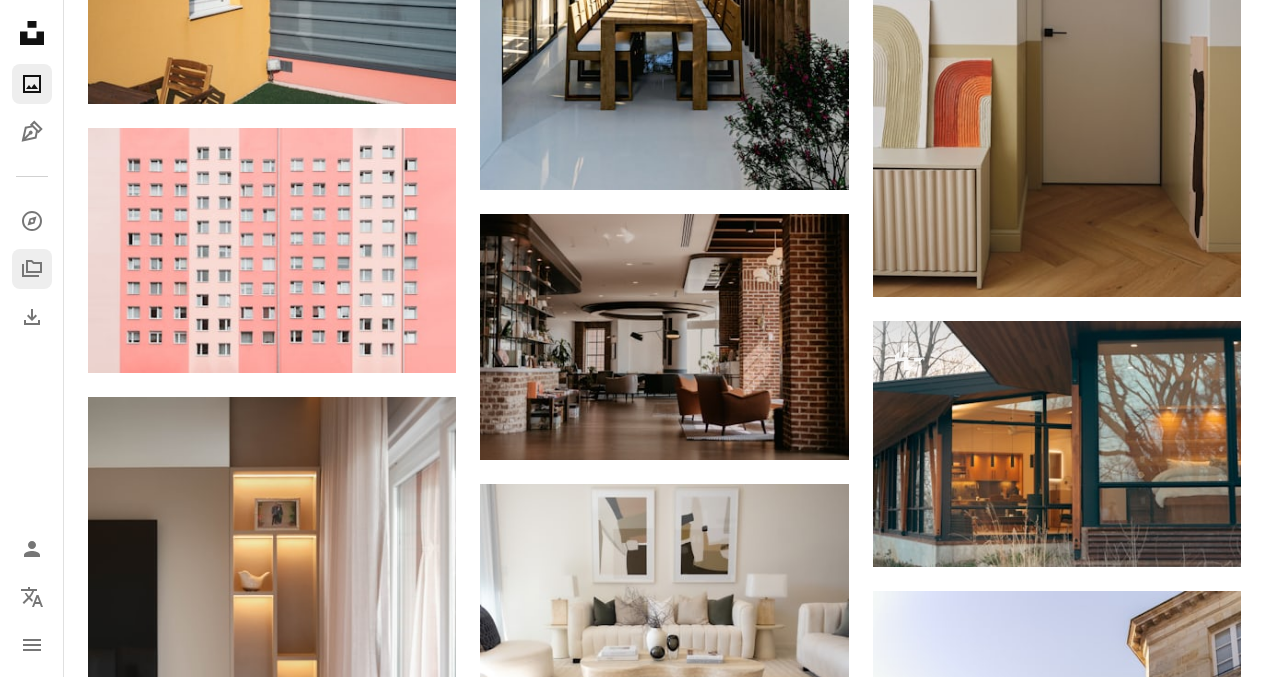 scroll, scrollTop: 0, scrollLeft: 0, axis: both 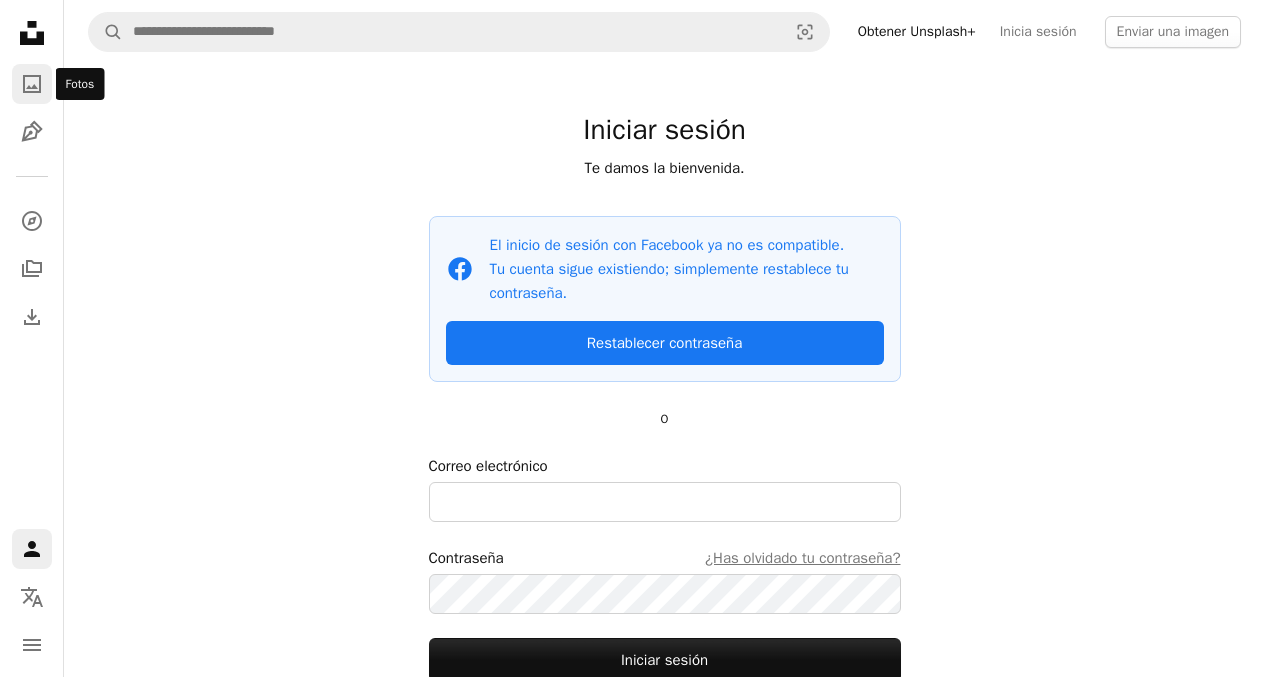 click 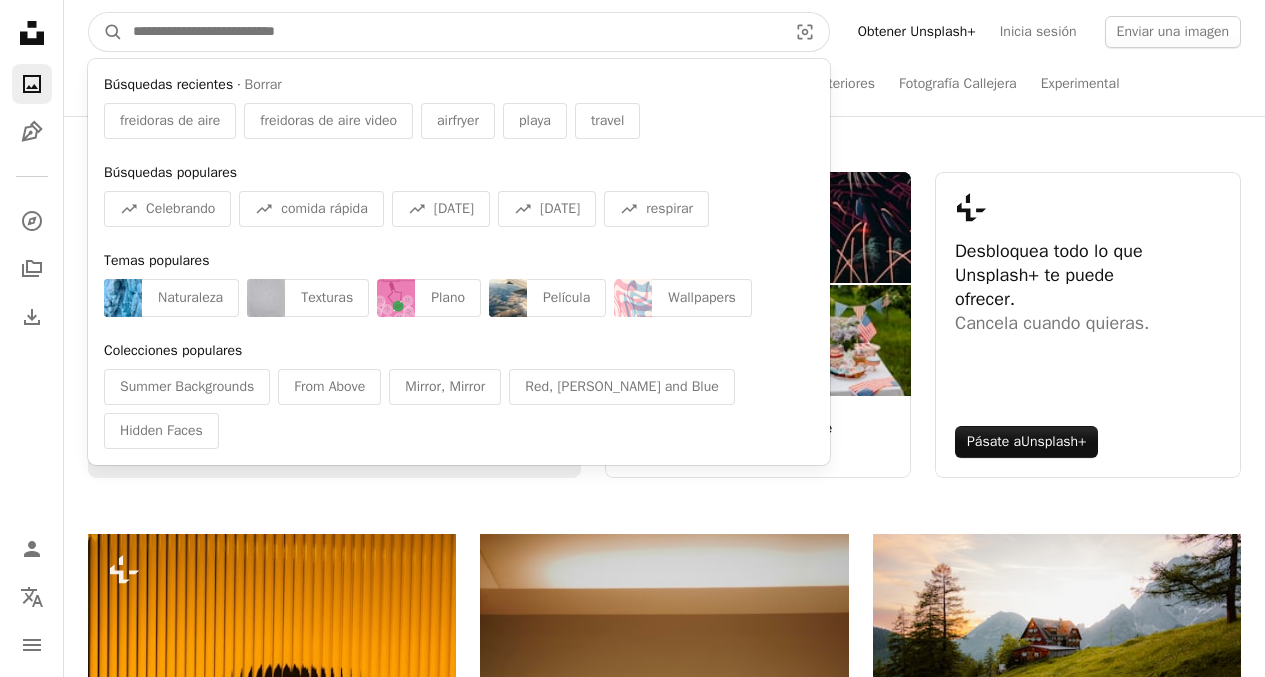 click at bounding box center [452, 32] 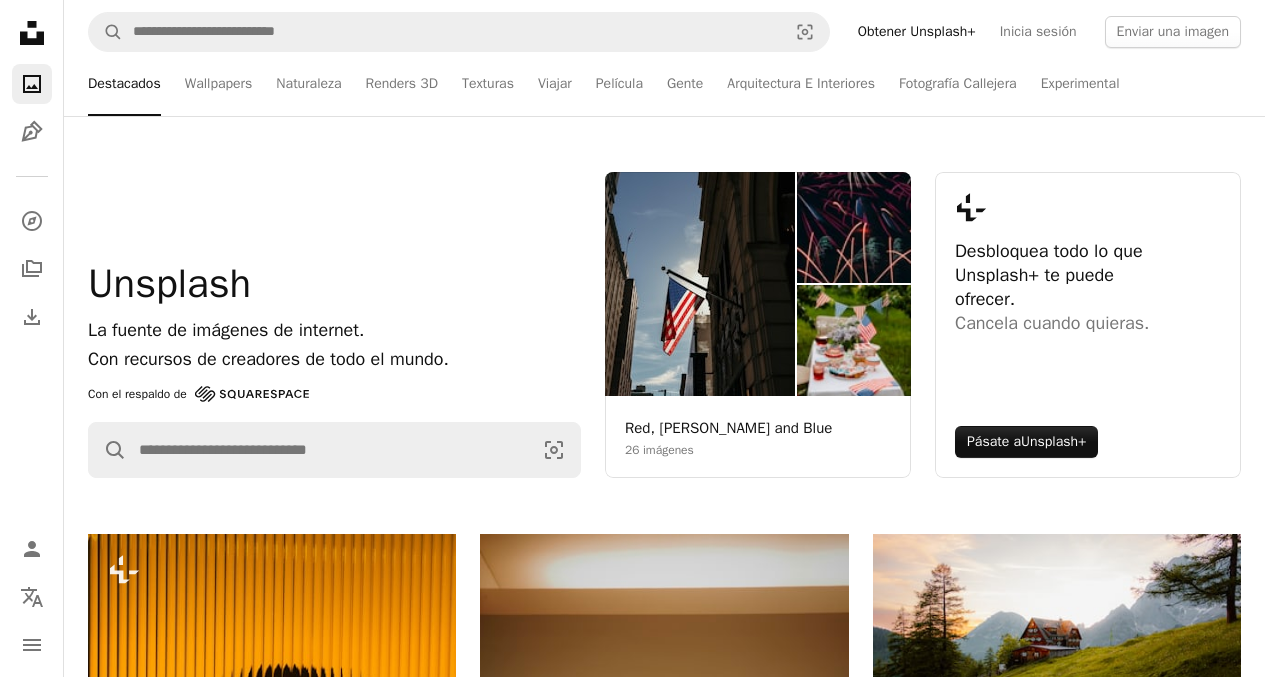 click on "Destacados Wallpapers Naturaleza Renders 3D Texturas Viajar Película Gente Arquitectura E Interiores Fotografía Callejera Experimental" at bounding box center (713, 84) 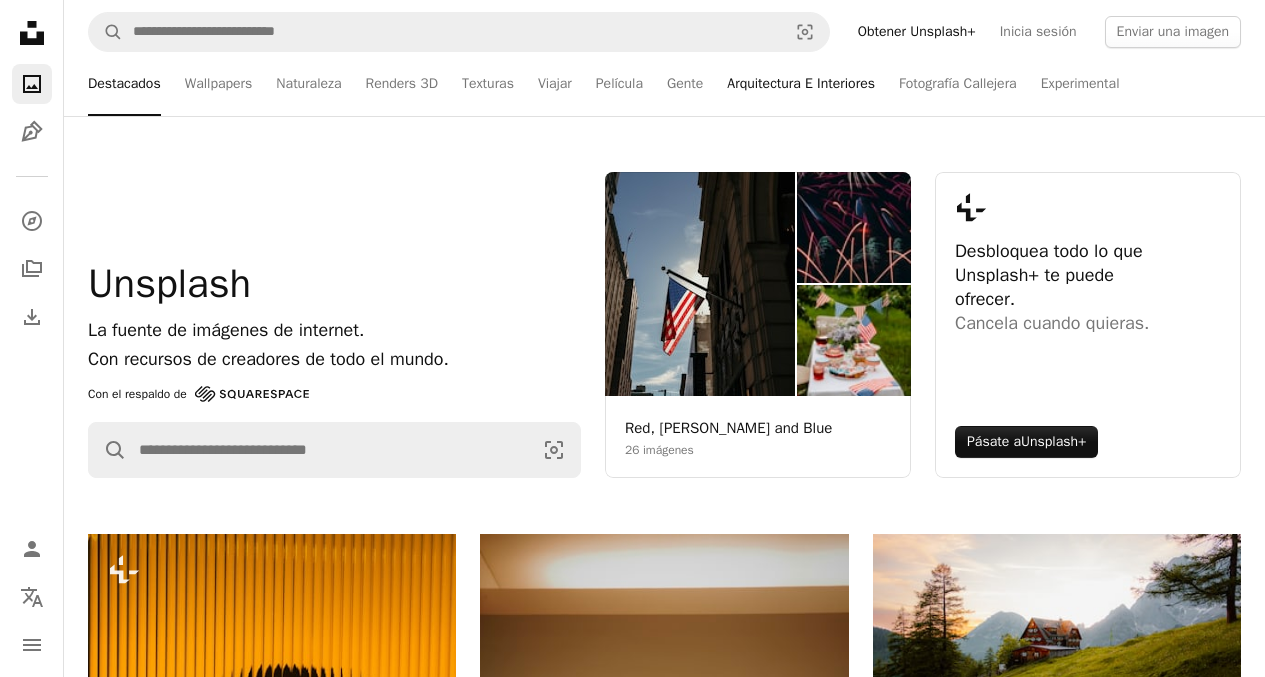 click on "Arquitectura E Interiores" at bounding box center [801, 84] 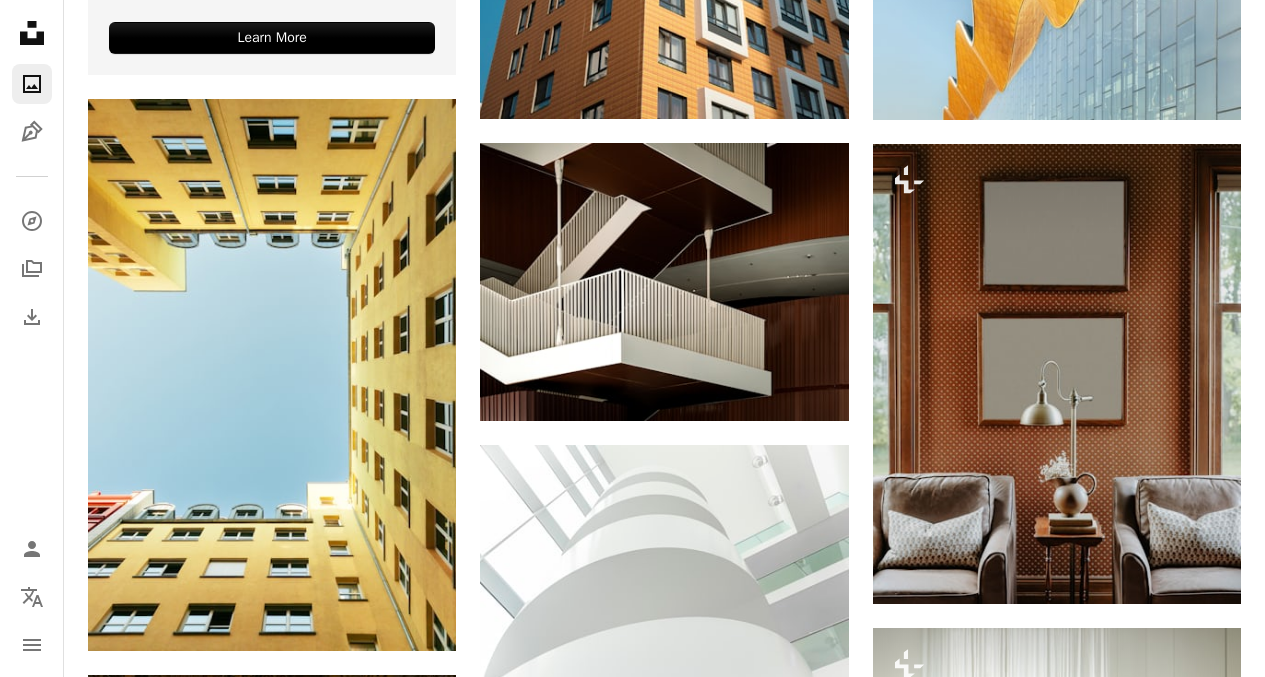 scroll, scrollTop: 971, scrollLeft: 0, axis: vertical 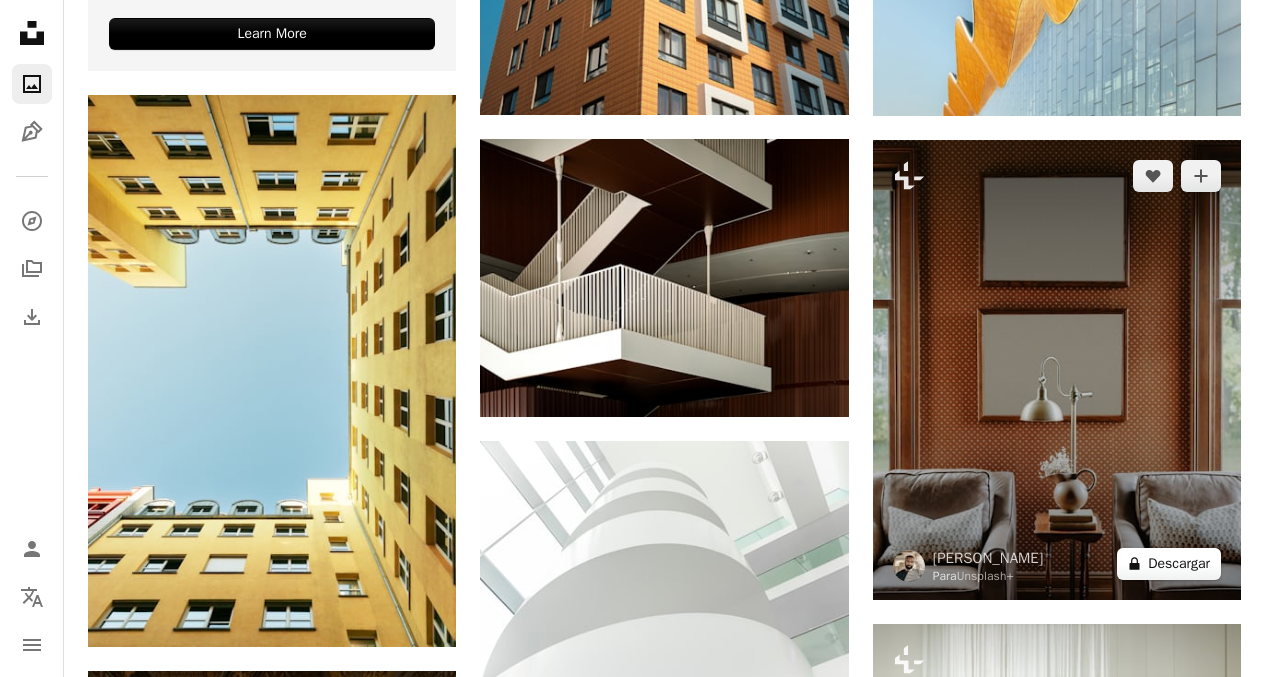 click on "A lock Descargar" at bounding box center [1169, 564] 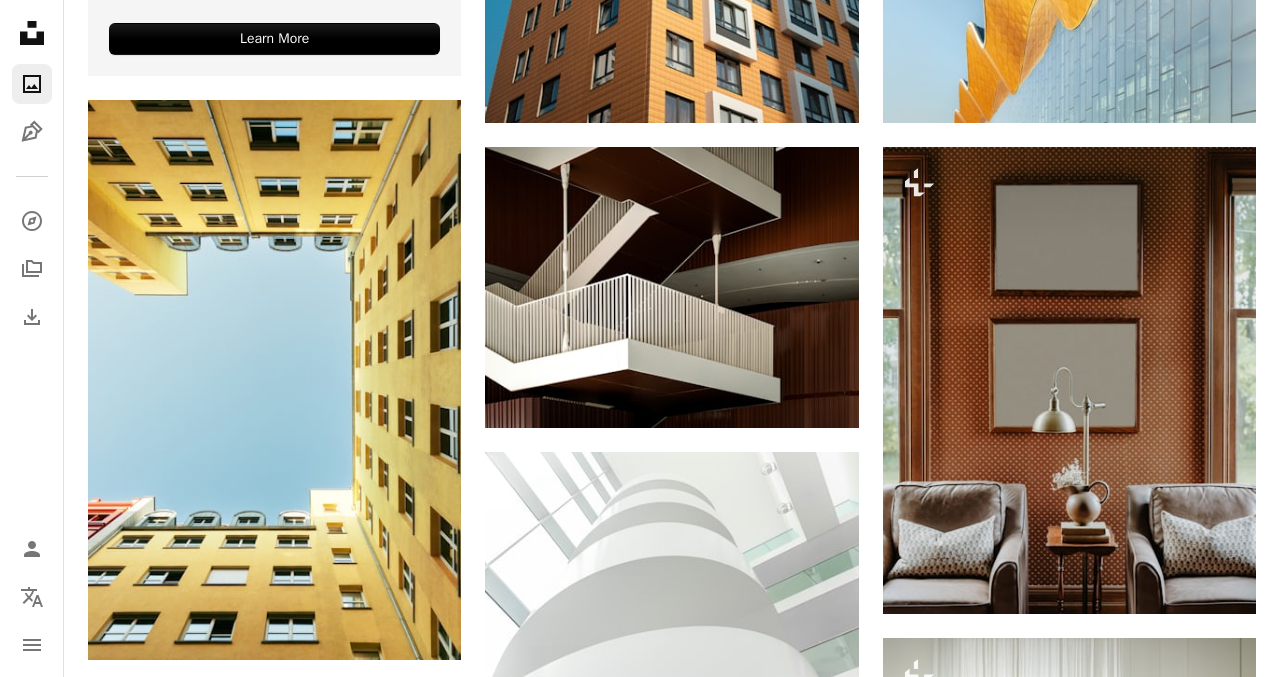 click on "An X shape Imágenes premium, listas para usar. Obtén acceso ilimitado. A plus sign Contenido solo para miembros añadido mensualmente A plus sign Descargas ilimitadas libres de derechos A plus sign Ilustraciones  Nuevo A plus sign Protecciones legales mejoradas anualmente 62 %  de descuento mensualmente 16 €   6 € EUR al mes * Obtener  Unsplash+ *Cuando se paga anualmente, se factura por adelantado  72 € Más los impuestos aplicables. Se renueva automáticamente. Cancela cuando quieras." at bounding box center [640, 16983] 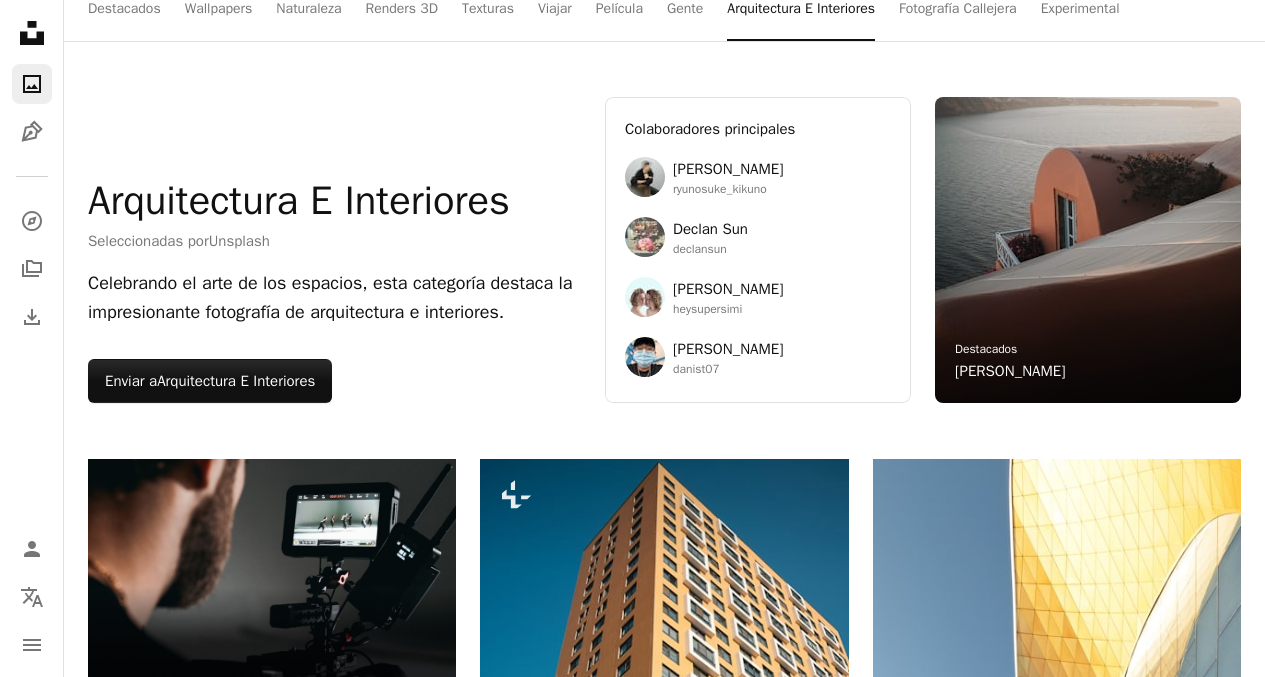 scroll, scrollTop: 0, scrollLeft: 0, axis: both 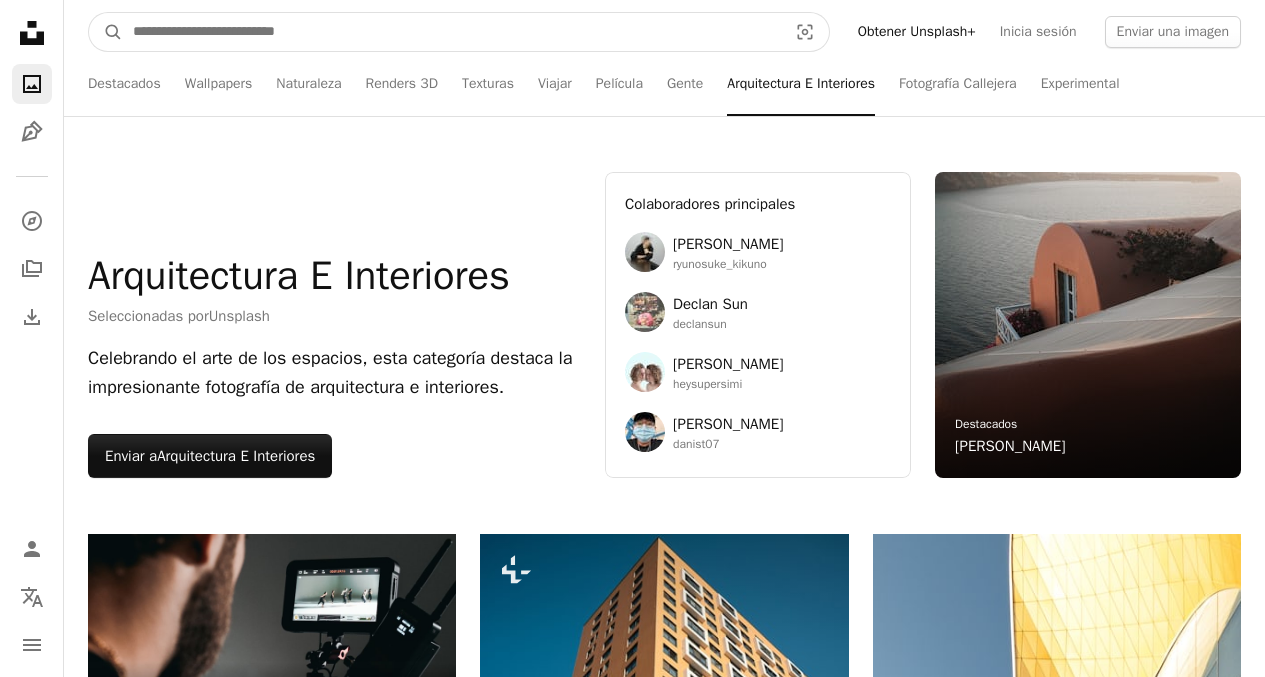click at bounding box center (452, 32) 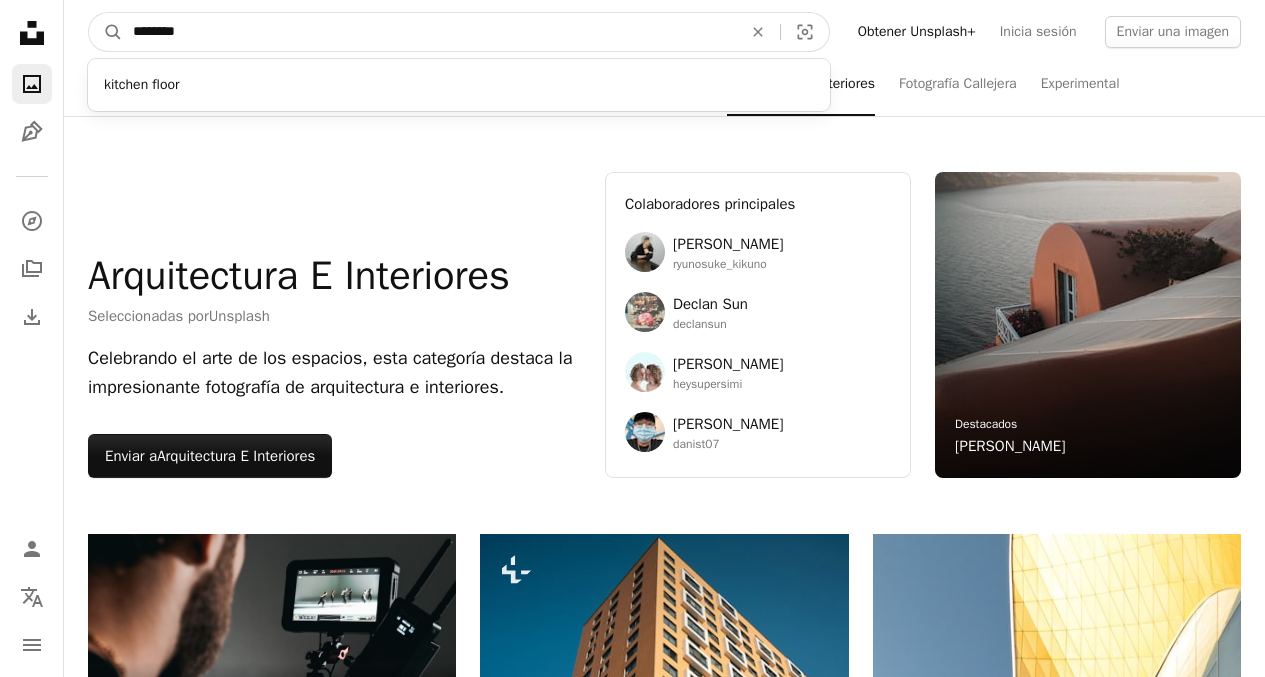 type on "*******" 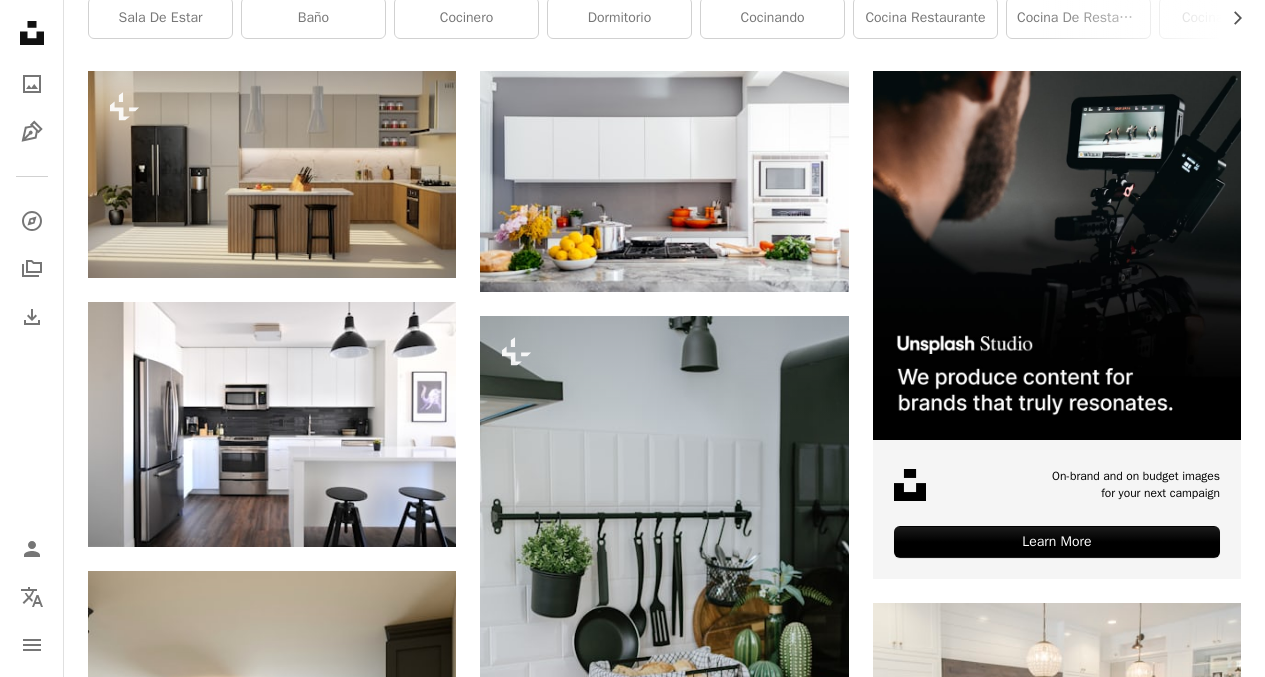 scroll, scrollTop: 434, scrollLeft: 0, axis: vertical 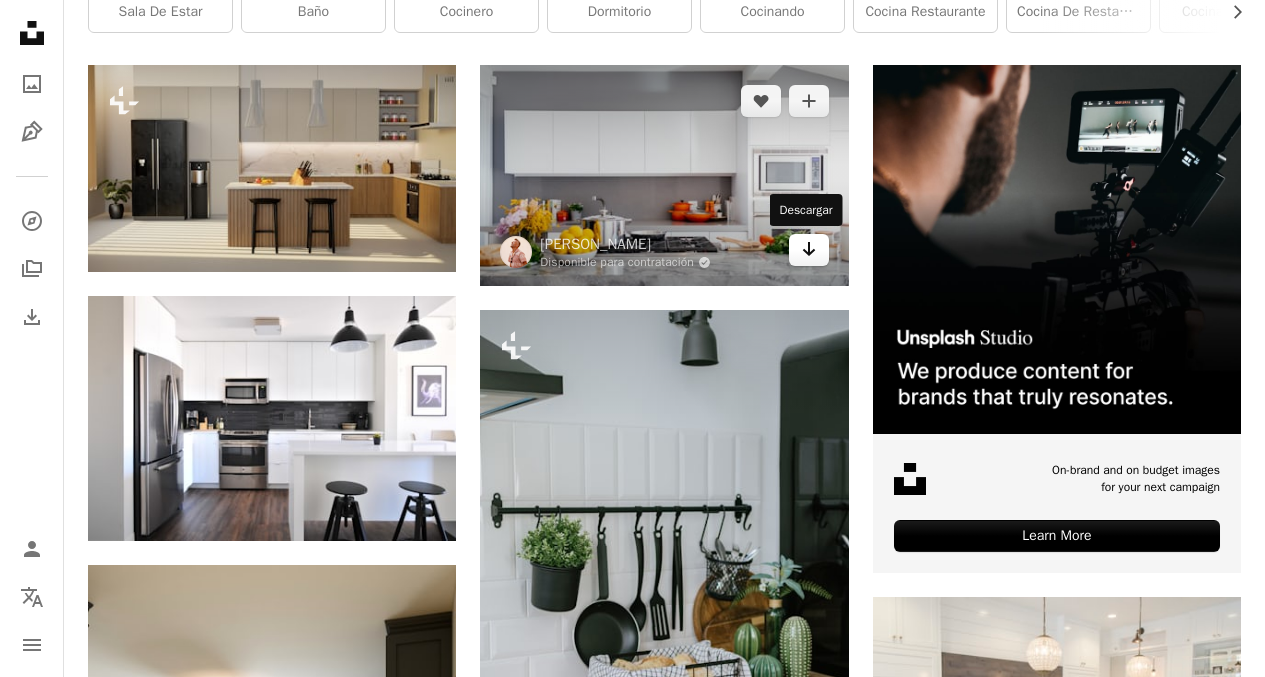click on "Arrow pointing down" 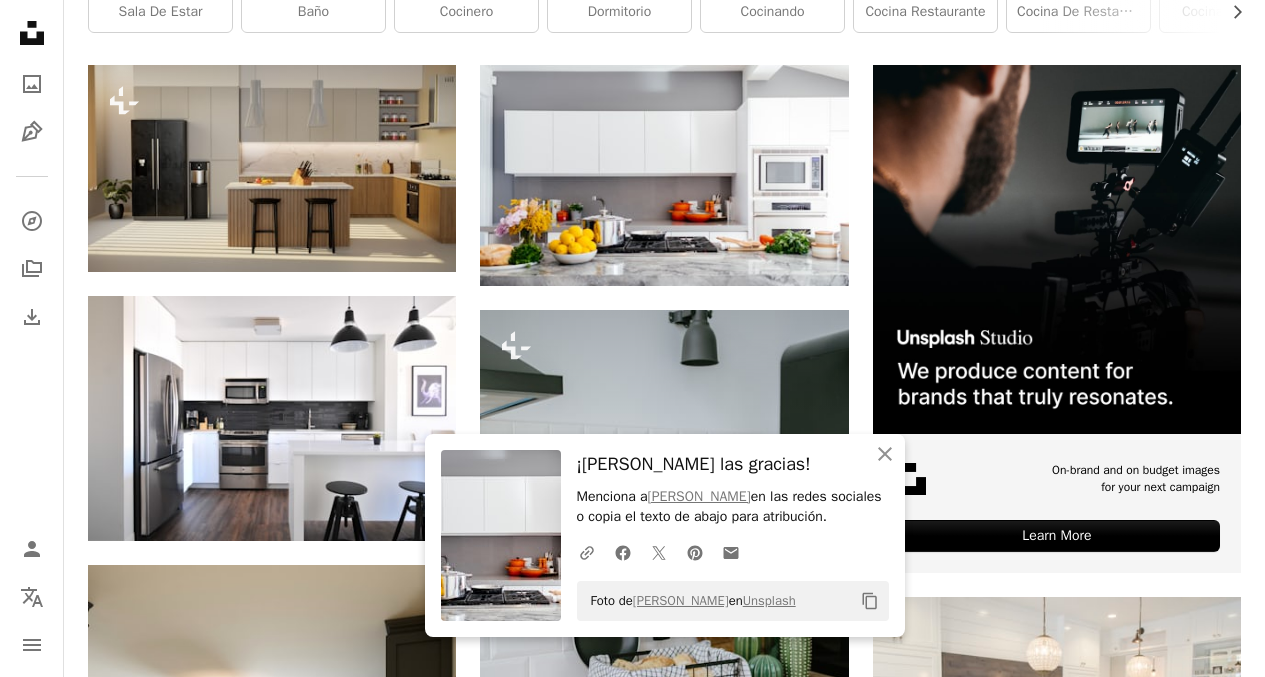 click on "Plus sign for Unsplash+ A heart A plus sign [PERSON_NAME] pal [PERSON_NAME] [PERSON_NAME] Para  Unsplash+ A lock Descargar A heart A plus sign [PERSON_NAME] Arrow pointing down A heart A plus sign Collov Home Design Arrow pointing down A heart A plus sign [PERSON_NAME] pointing down A heart A plus sign roam in color Arrow pointing down A heart A plus sign Lotus Design N Print Arrow pointing down A heart A plus sign Lotus Design N Print Arrow pointing down A heart A plus sign [PERSON_NAME] Disponible para contratación A checkmark inside of a circle Arrow pointing down Plus sign for Unsplash+ A heart A plus sign [PERSON_NAME] Para  Unsplash+ A lock Descargar A heart A plus sign [PERSON_NAME] Disponible para contratación A checkmark inside of a circle Arrow pointing down A heart A plus sign [PERSON_NAME] Disponible para contratación A checkmark inside of a circle Arrow pointing down A heart A plus sign [PERSON_NAME] Arrow pointing down A heart A plus sign [PERSON_NAME] Disponible para contratación A checkmark inside of a circle" at bounding box center [664, 1570] 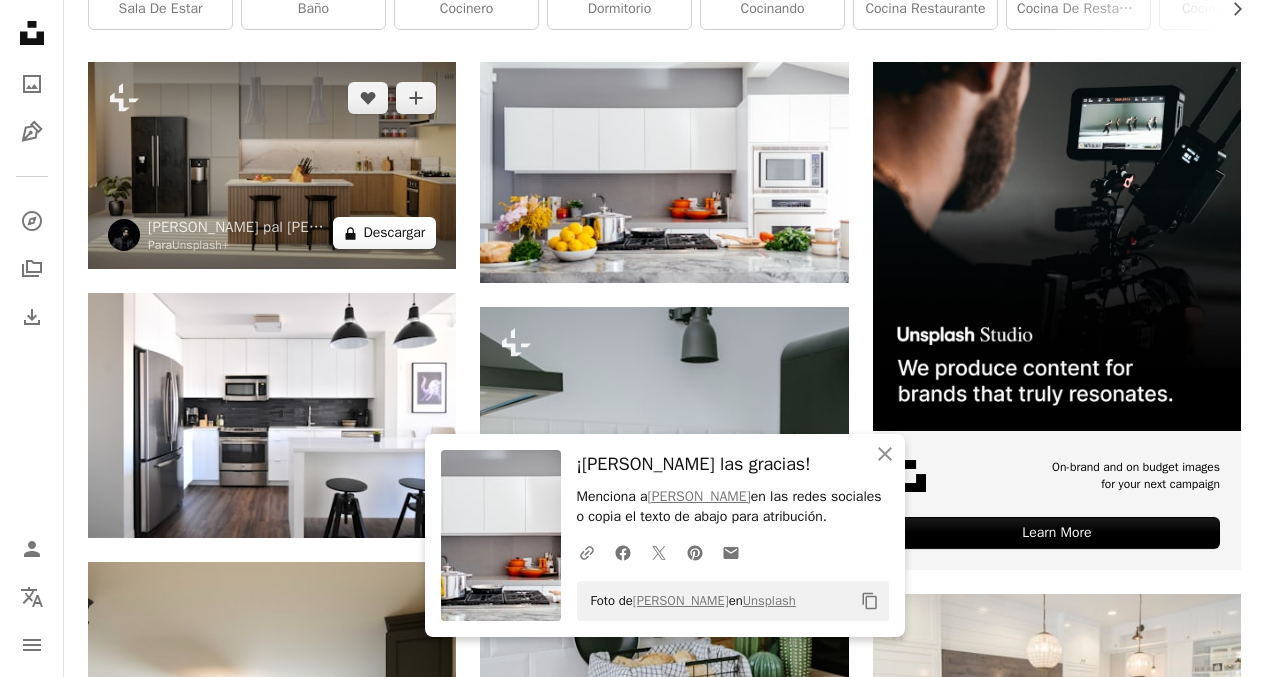 click on "A lock Descargar" at bounding box center [385, 233] 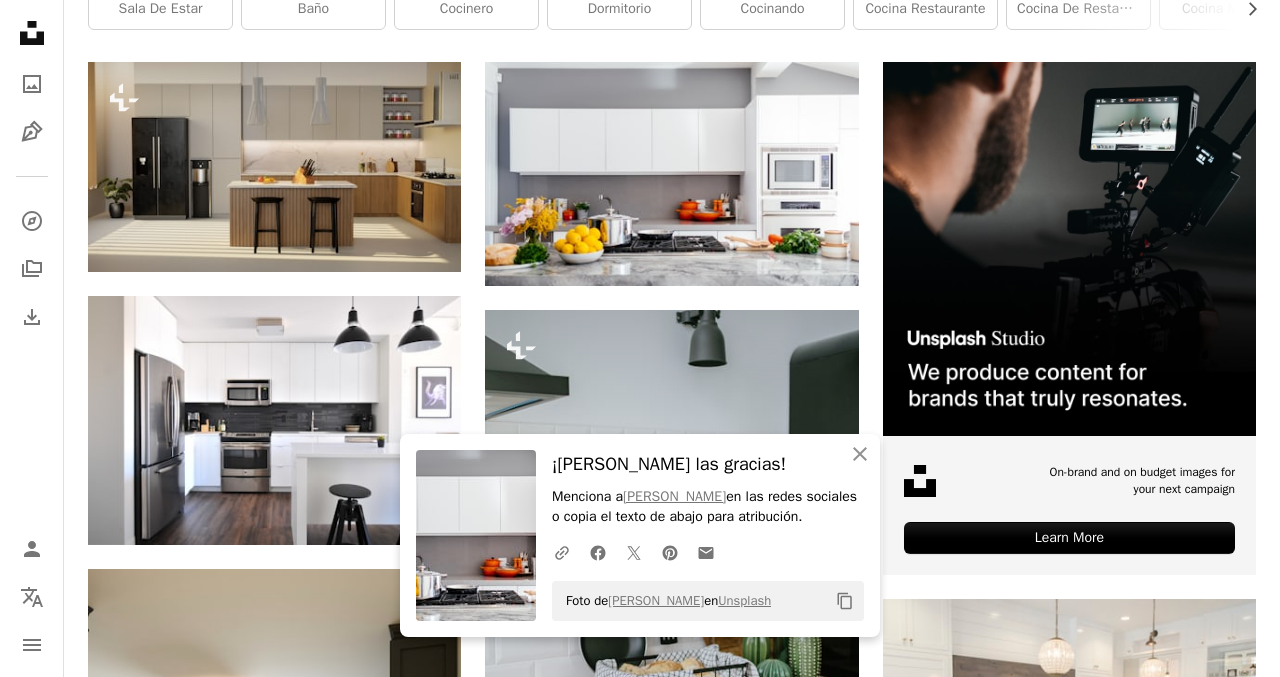 click on "An X shape An X shape Cerrar ¡Dale las gracias! Menciona a  [PERSON_NAME]  en las redes sociales o copia el texto de abajo para atribución. A URL sharing icon (chains) Facebook icon X (formerly Twitter) icon Pinterest icon An envelope Foto de  [PERSON_NAME]  en  Unsplash
Copy content Imágenes premium, listas para usar. Obtén acceso ilimitado. A plus sign Contenido solo para miembros añadido mensualmente A plus sign Descargas ilimitadas libres de derechos A plus sign Ilustraciones  Nuevo A plus sign Protecciones legales mejoradas anualmente 62 %  de descuento mensualmente 16 €   6 € EUR al mes * Obtener  Unsplash+ *Cuando se paga anualmente, se factura por adelantado  72 € Más los impuestos aplicables. Se renueva automáticamente. Cancela cuando quieras." at bounding box center [640, 4325] 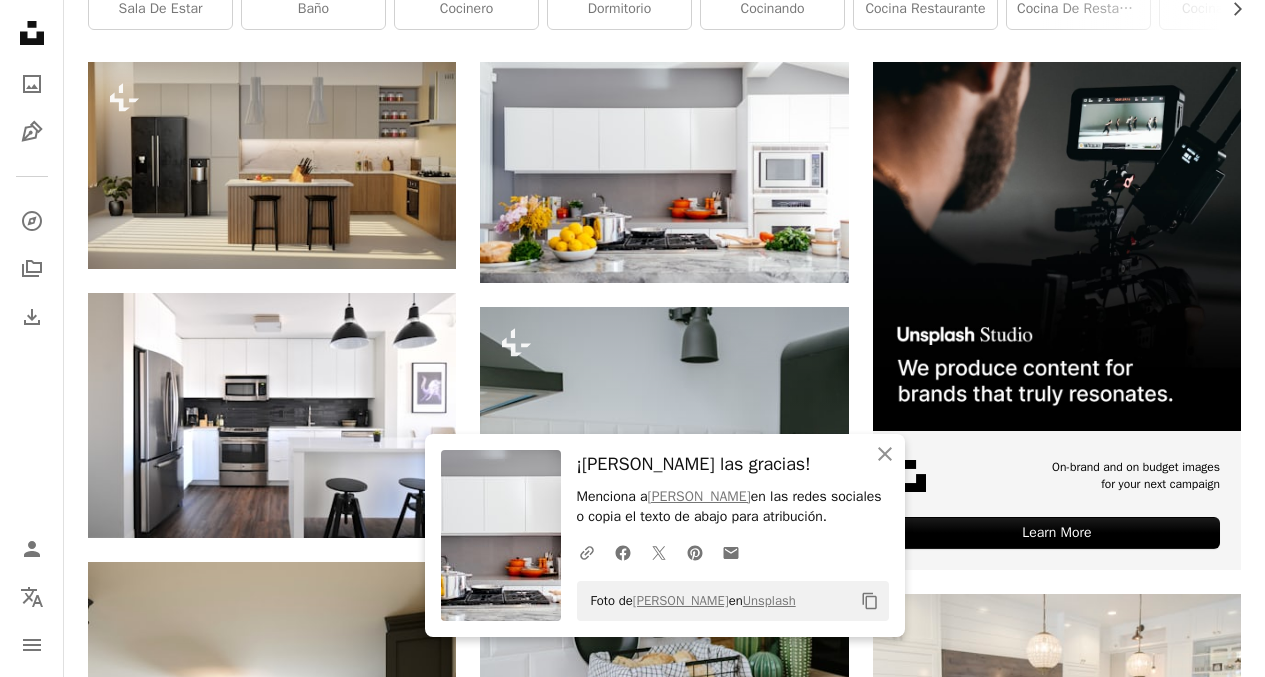click on "Kitchen Chevron right sala de estar baño cocinero dormitorio Cocinando cocina restaurante cocina de restaurante Cocina moderna comedor mesa de cocina Diseño de cocinas alimento" at bounding box center (664, -17) 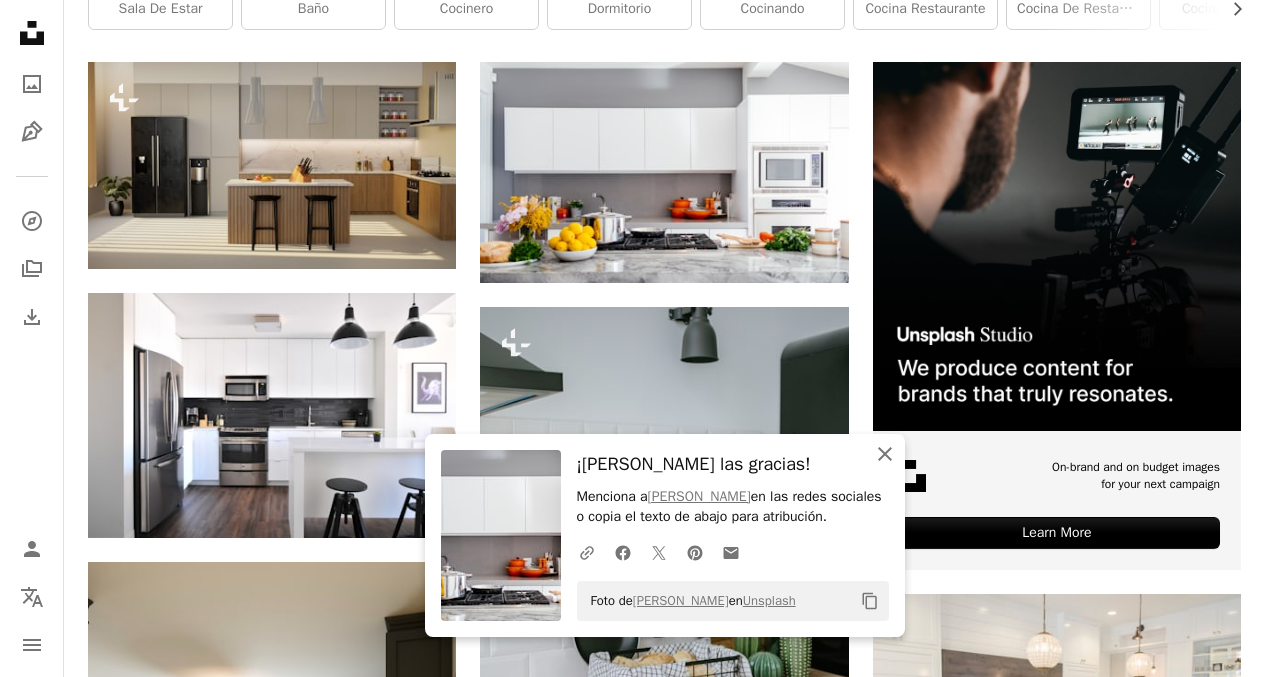 click on "An X shape" 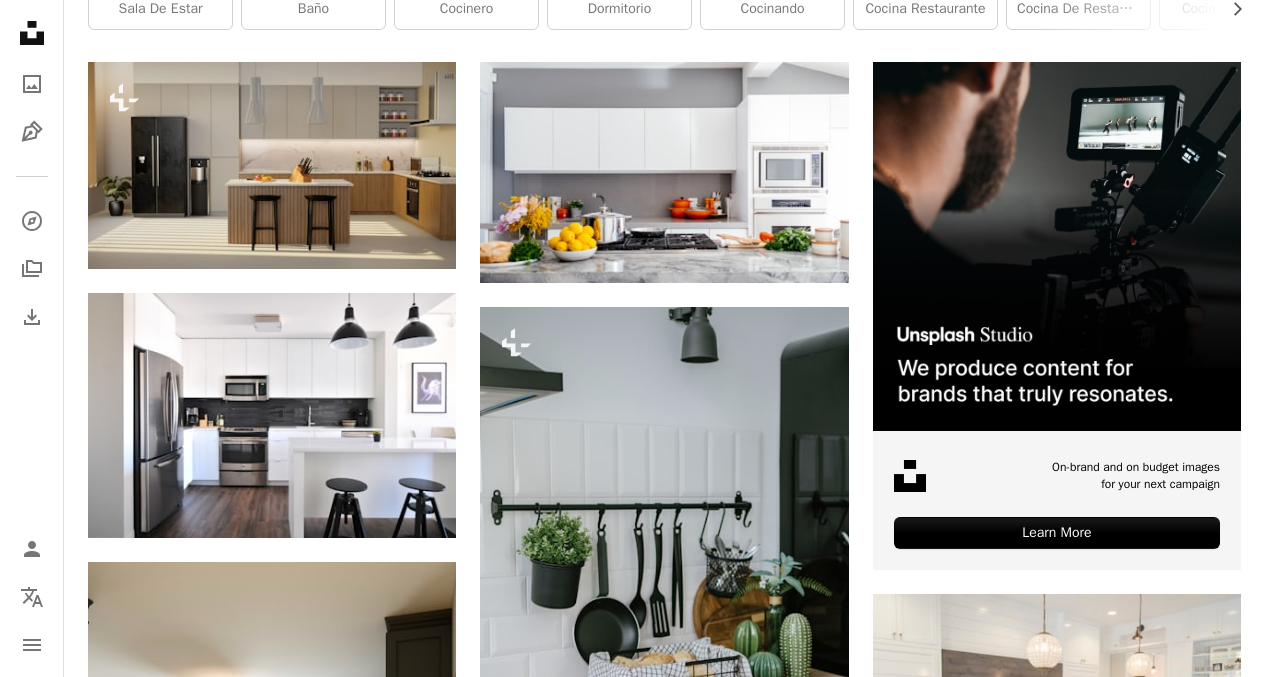 click on "Plus sign for Unsplash+ A heart A plus sign [PERSON_NAME] pal [PERSON_NAME] [PERSON_NAME] Para  Unsplash+ A lock Descargar A heart A plus sign [PERSON_NAME] Arrow pointing down A heart A plus sign Collov Home Design Arrow pointing down A heart A plus sign [PERSON_NAME] pointing down A heart A plus sign roam in color Arrow pointing down A heart A plus sign Lotus Design N Print Arrow pointing down A heart A plus sign Lotus Design N Print Arrow pointing down A heart A plus sign [PERSON_NAME] Disponible para contratación A checkmark inside of a circle Arrow pointing down Plus sign for Unsplash+ A heart A plus sign [PERSON_NAME] Para  Unsplash+ A lock Descargar A heart A plus sign [PERSON_NAME] Disponible para contratación A checkmark inside of a circle Arrow pointing down A heart A plus sign [PERSON_NAME] Disponible para contratación A checkmark inside of a circle Arrow pointing down A heart A plus sign [PERSON_NAME] Arrow pointing down A heart A plus sign [PERSON_NAME] Disponible para contratación A checkmark inside of a circle" at bounding box center (664, 1567) 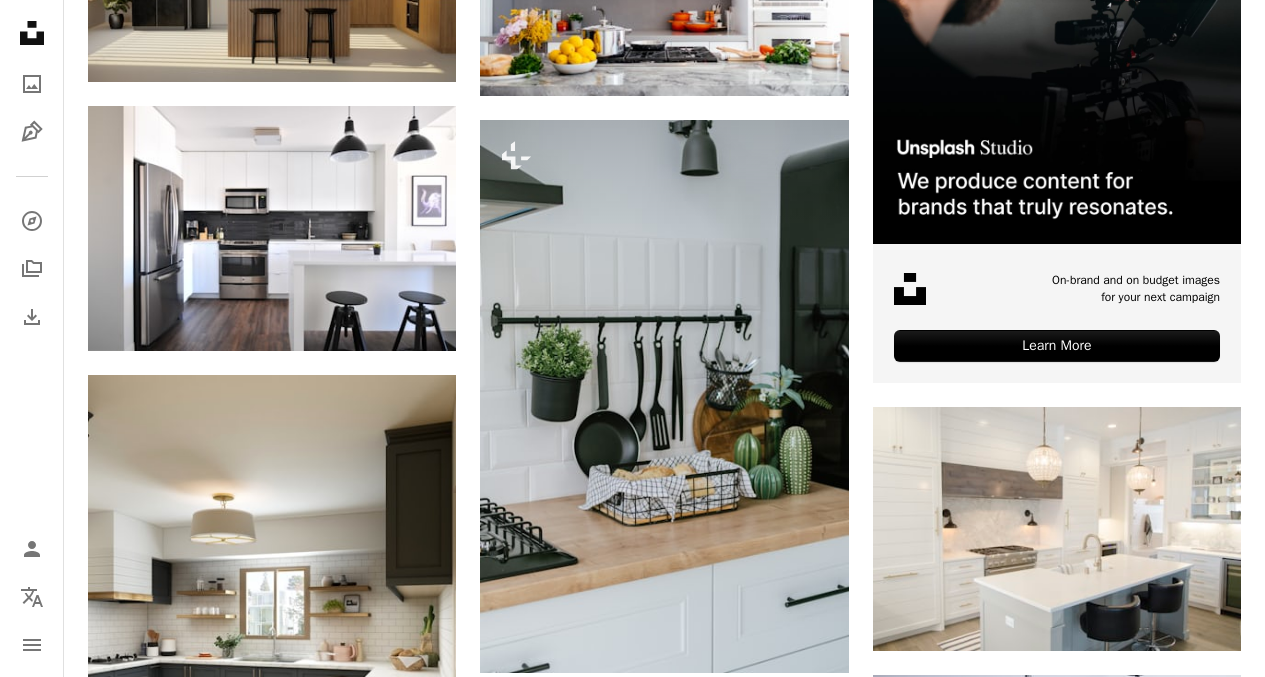 scroll, scrollTop: 604, scrollLeft: 0, axis: vertical 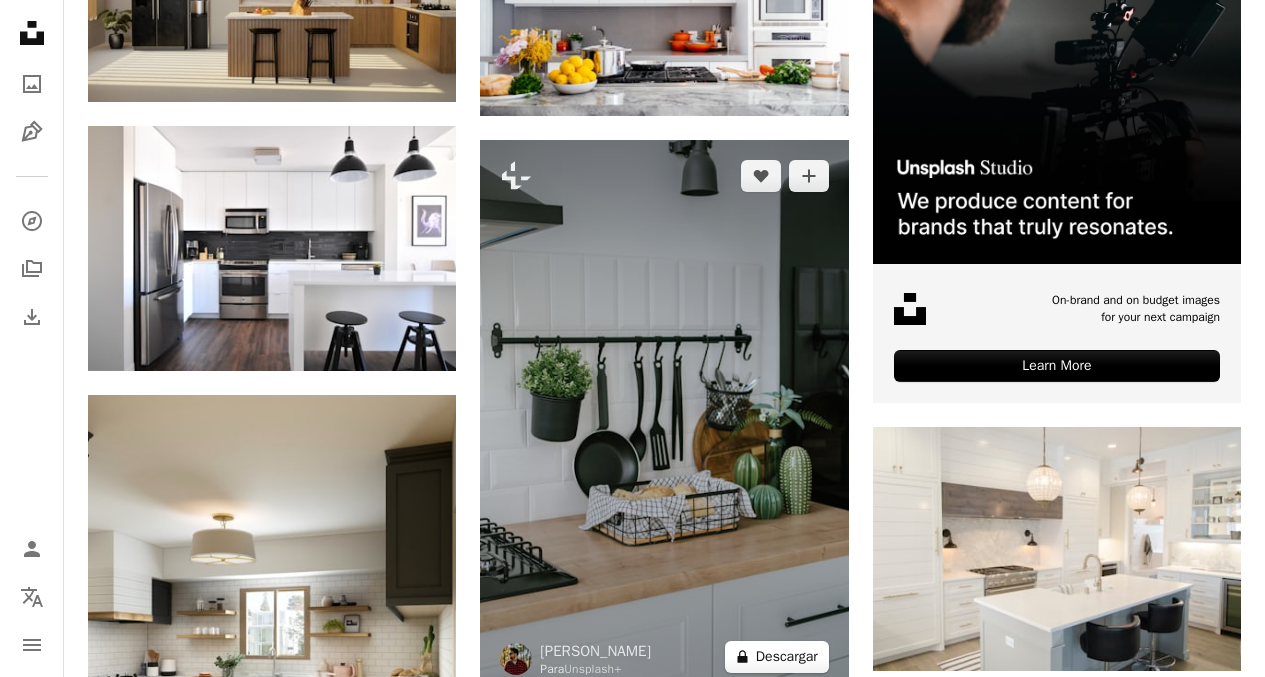 click on "A lock Descargar" at bounding box center (777, 657) 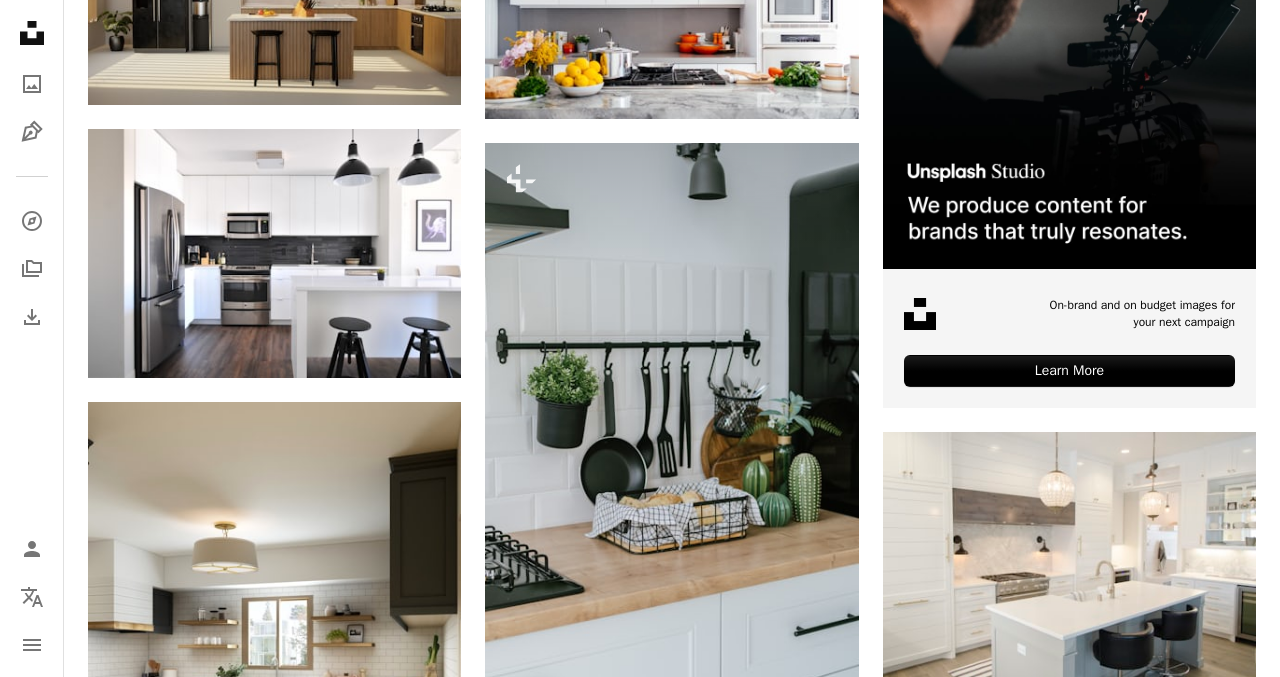 click on "An X shape Imágenes premium, listas para usar. Obtén acceso ilimitado. A plus sign Contenido solo para miembros añadido mensualmente A plus sign Descargas ilimitadas libres de derechos A plus sign Ilustraciones  Nuevo A plus sign Protecciones legales mejoradas anualmente 62 %  de descuento mensualmente 16 €   6 € EUR al mes * Obtener  Unsplash+ *Cuando se paga anualmente, se factura por adelantado  72 € Más los impuestos aplicables. Se renueva automáticamente. Cancela cuando quieras." at bounding box center [640, 4158] 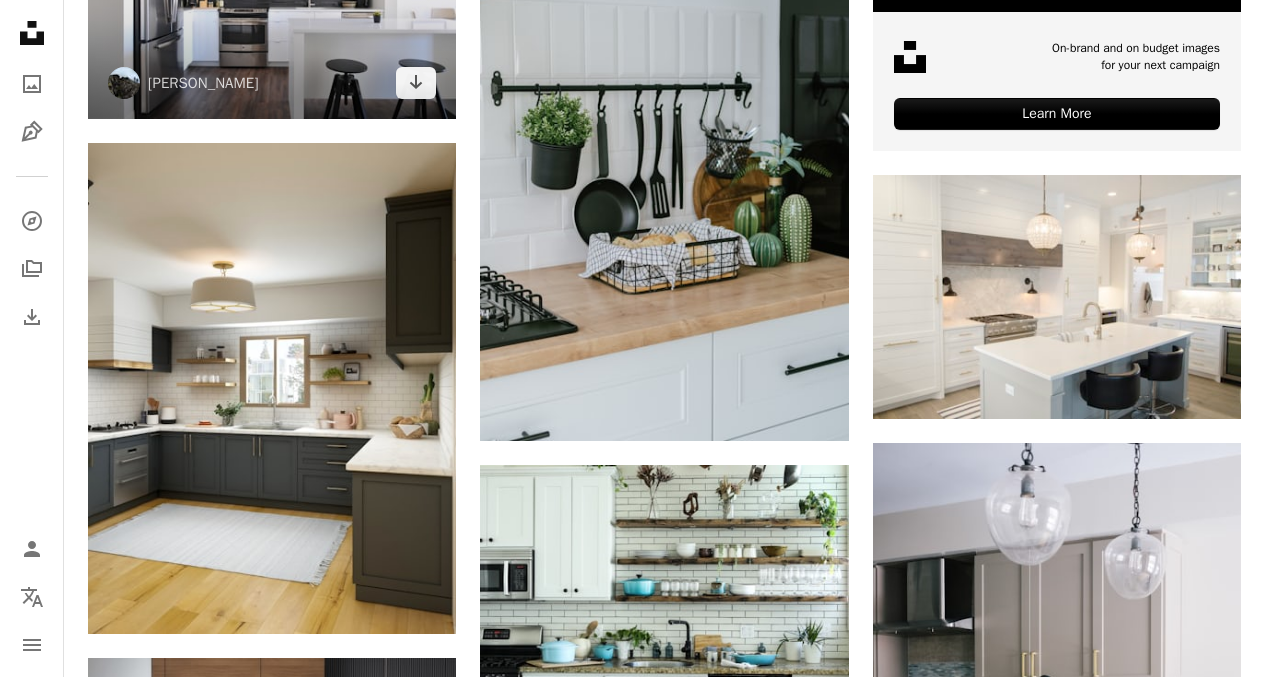 scroll, scrollTop: 858, scrollLeft: 0, axis: vertical 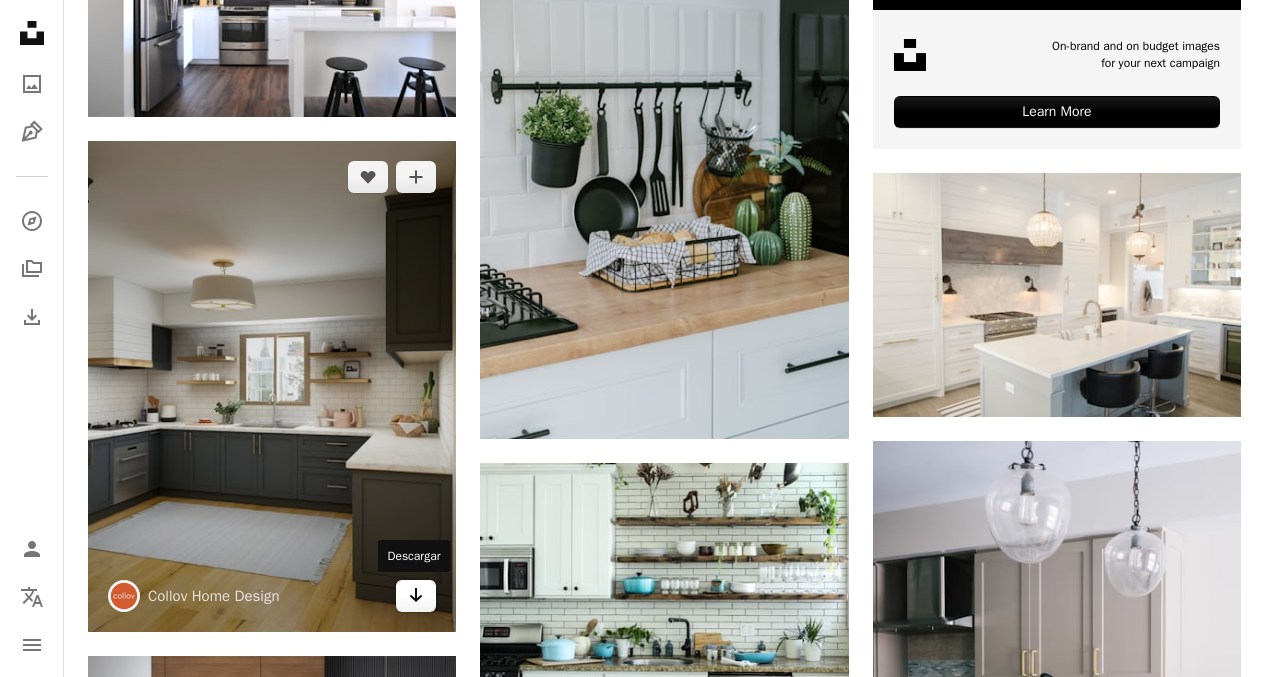 click on "Arrow pointing down" 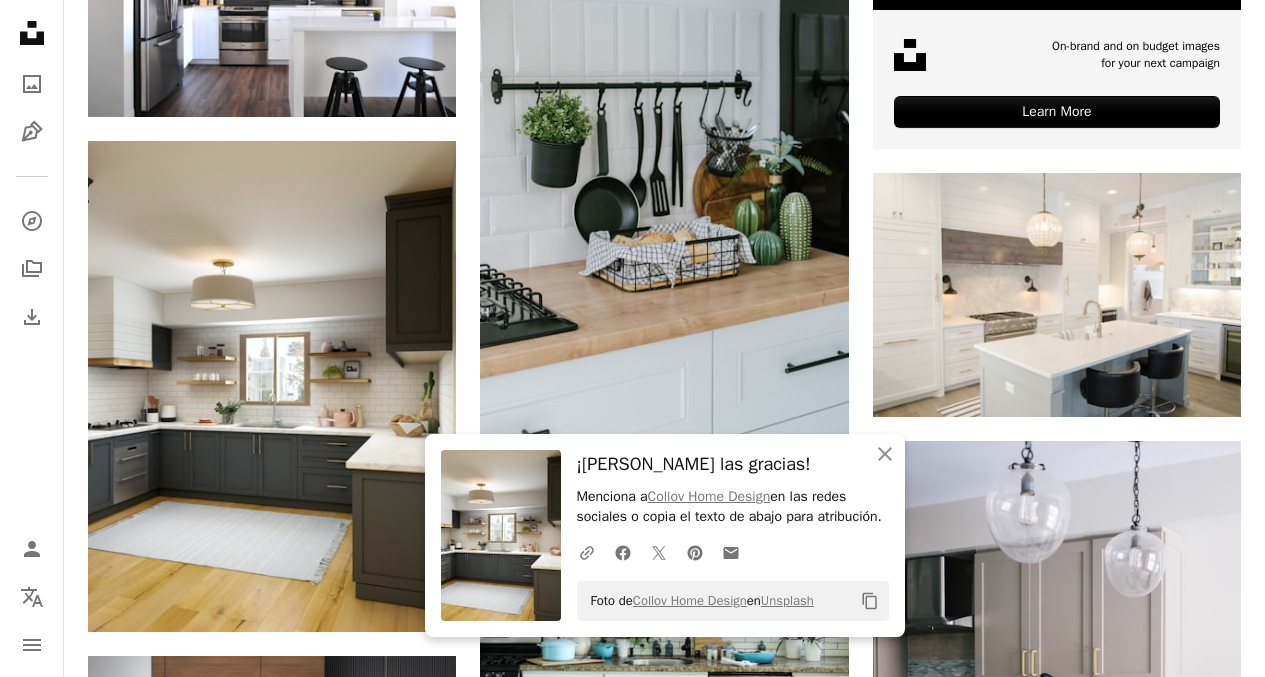 click on "Plus sign for Unsplash+ A heart A plus sign [PERSON_NAME] pal [PERSON_NAME] [PERSON_NAME] Para  Unsplash+ A lock Descargar A heart A plus sign [PERSON_NAME] Arrow pointing down A heart A plus sign Collov Home Design Arrow pointing down A heart A plus sign [PERSON_NAME] pointing down A heart A plus sign roam in color Arrow pointing down A heart A plus sign Lotus Design N Print Arrow pointing down A heart A plus sign Lotus Design N Print Arrow pointing down A heart A plus sign [PERSON_NAME] Disponible para contratación A checkmark inside of a circle Arrow pointing down Plus sign for Unsplash+ A heart A plus sign [PERSON_NAME] Para  Unsplash+ A lock Descargar A heart A plus sign [PERSON_NAME] Disponible para contratación A checkmark inside of a circle Arrow pointing down A heart A plus sign [PERSON_NAME] Disponible para contratación A checkmark inside of a circle Arrow pointing down A heart A plus sign [PERSON_NAME] Arrow pointing down A heart A plus sign [PERSON_NAME] Disponible para contratación A checkmark inside of a circle" at bounding box center (664, 1146) 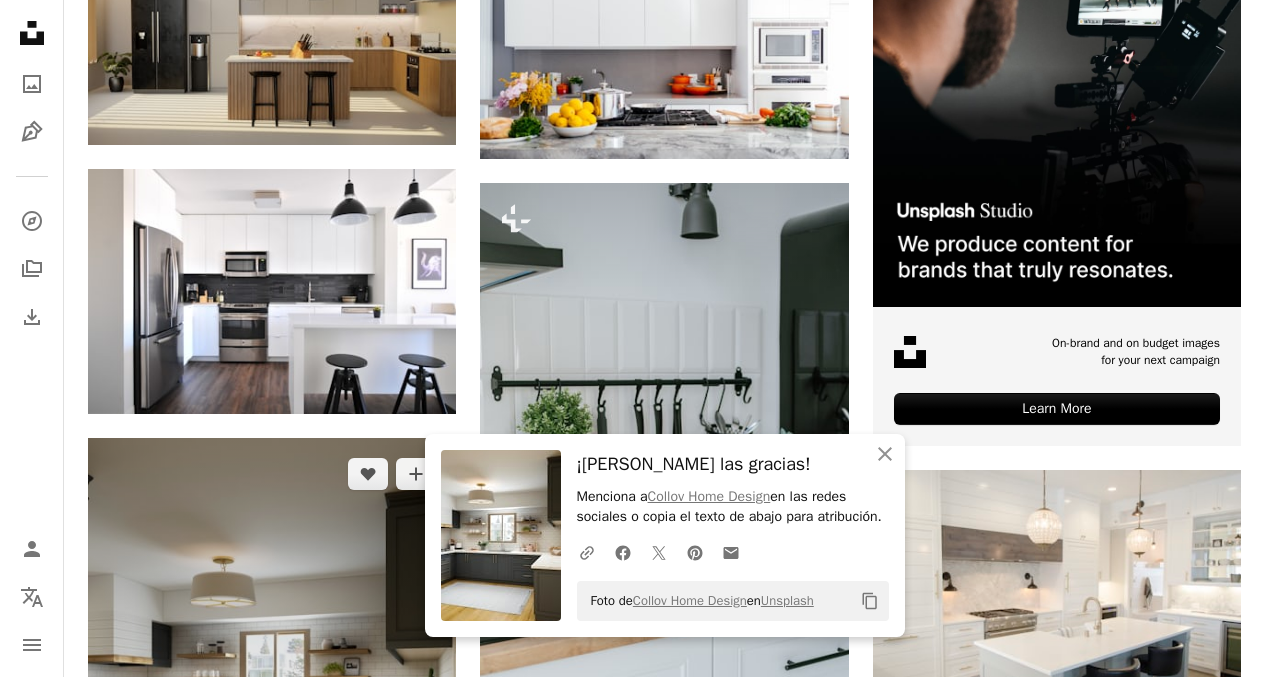 scroll, scrollTop: 473, scrollLeft: 0, axis: vertical 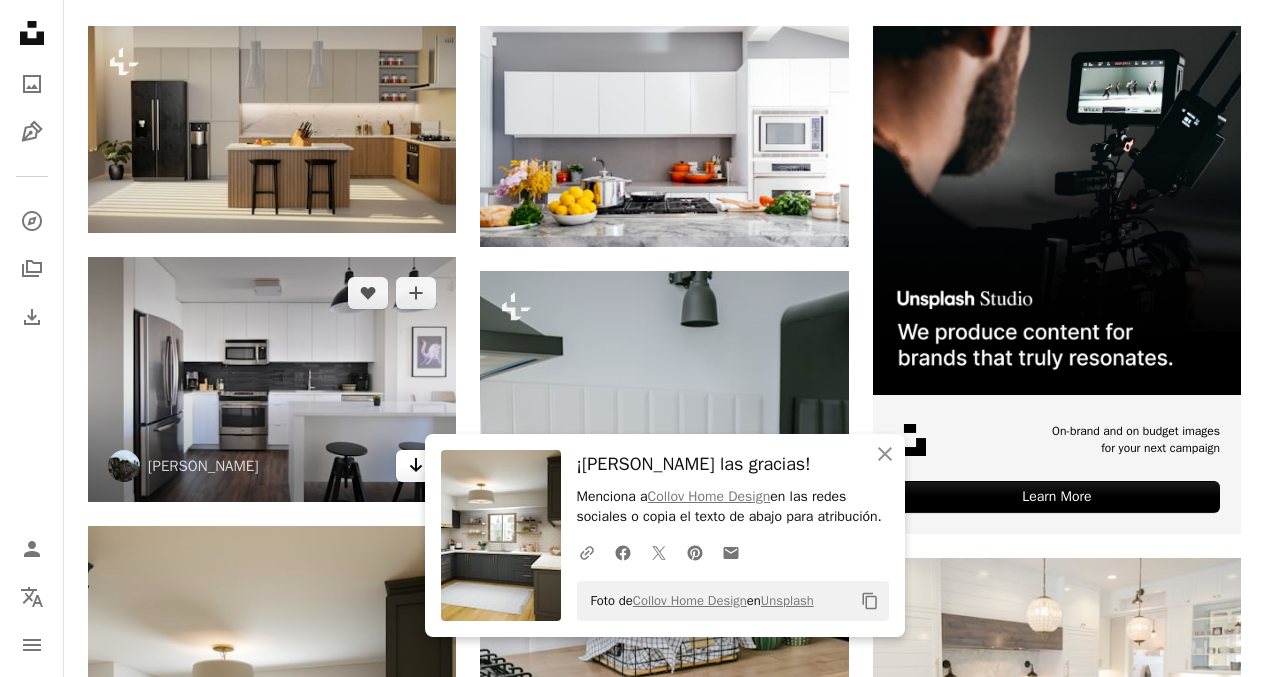 click on "Arrow pointing down" 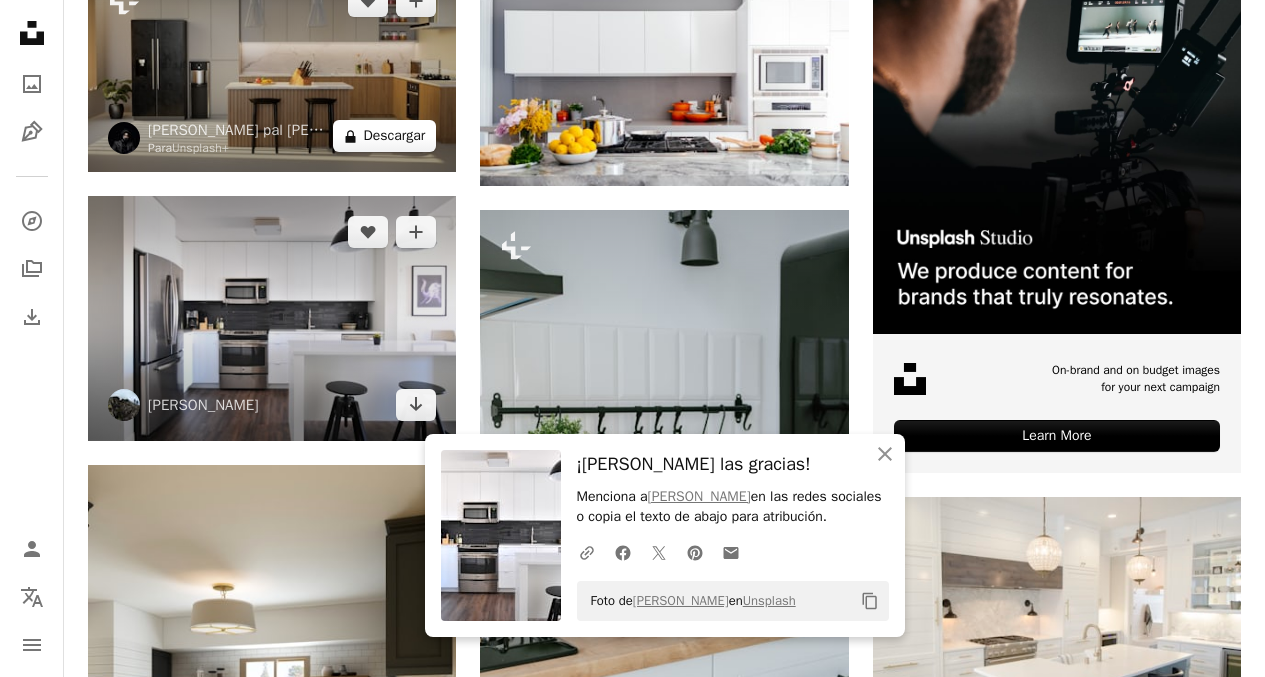 scroll, scrollTop: 548, scrollLeft: 0, axis: vertical 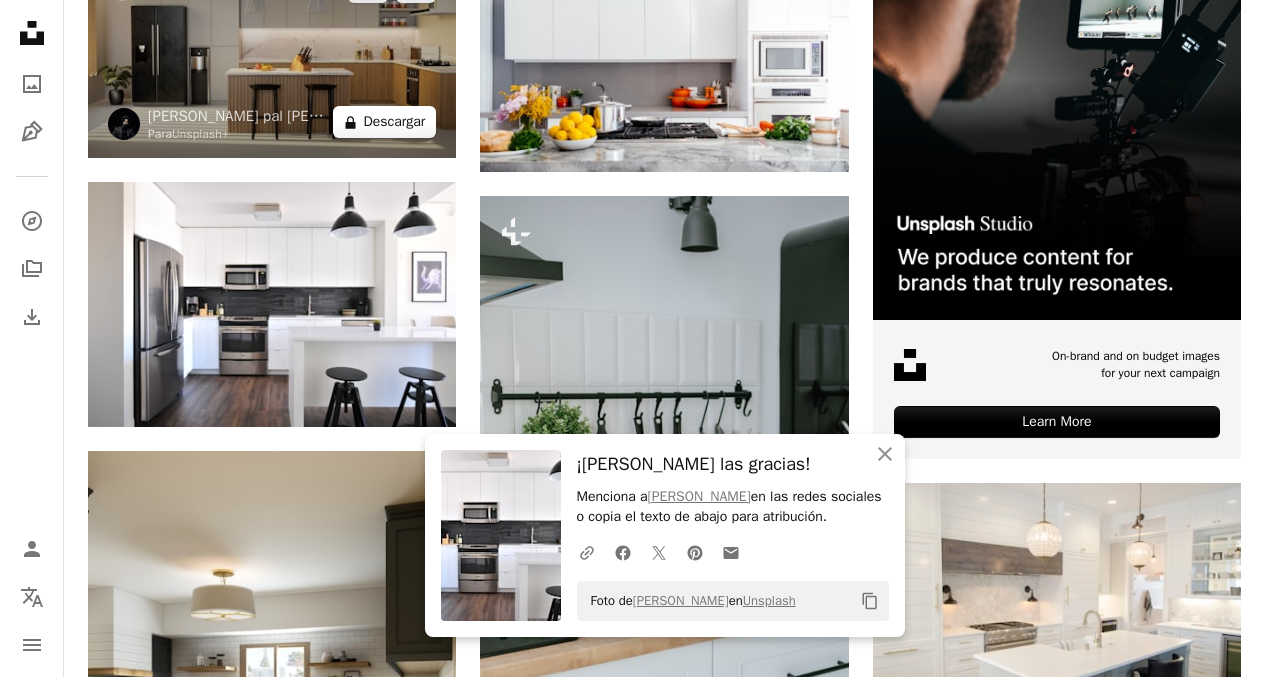 click on "A lock Descargar" at bounding box center [385, 122] 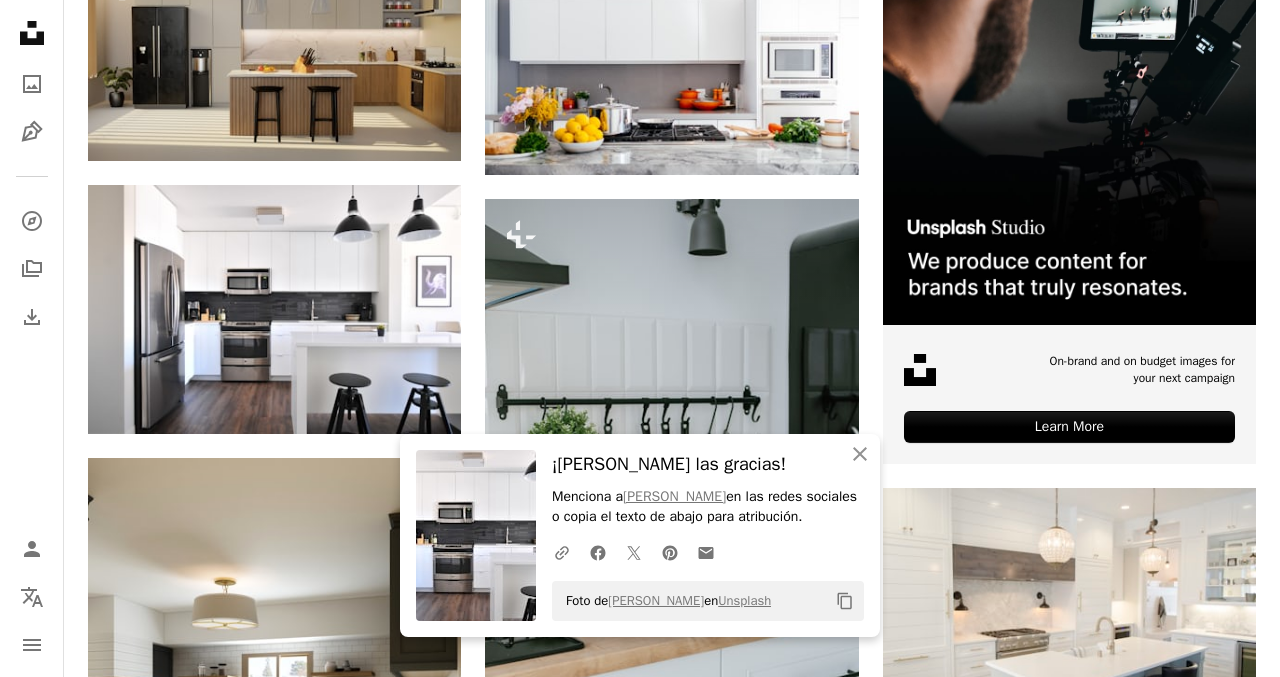 click on "An X shape An X shape Cerrar ¡Dale las gracias! Menciona a  [PERSON_NAME]  en las redes sociales o copia el texto de abajo para atribución. A URL sharing icon (chains) Facebook icon X (formerly Twitter) icon Pinterest icon An envelope Foto de  [PERSON_NAME]  en  Unsplash
Copy content Imágenes premium, listas para usar. Obtén acceso ilimitado. A plus sign Contenido solo para miembros añadido mensualmente A plus sign Descargas ilimitadas libres de derechos A plus sign Ilustraciones  Nuevo A plus sign Protecciones legales mejoradas anualmente 62 %  de descuento mensualmente 16 €   6 € EUR al mes * Obtener  Unsplash+ *Cuando se paga anualmente, se factura por adelantado  72 € Más los impuestos aplicables. Se renueva automáticamente. Cancela cuando quieras." at bounding box center (640, 4214) 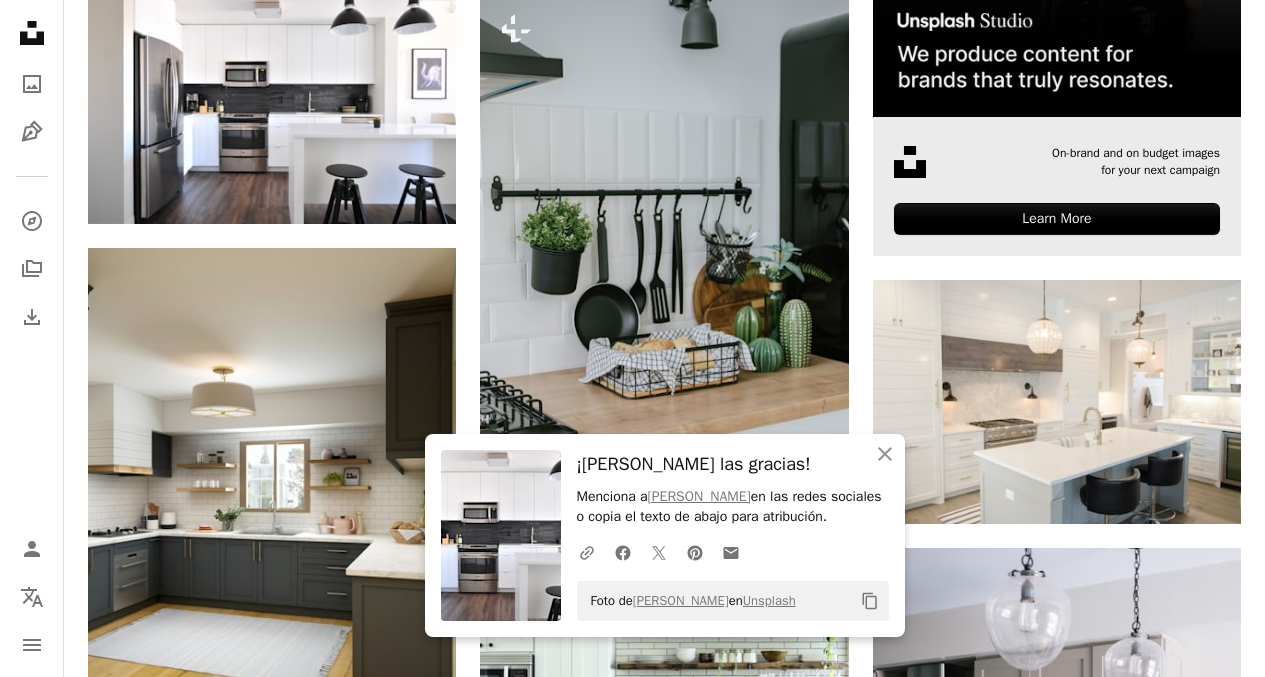 scroll, scrollTop: 821, scrollLeft: 0, axis: vertical 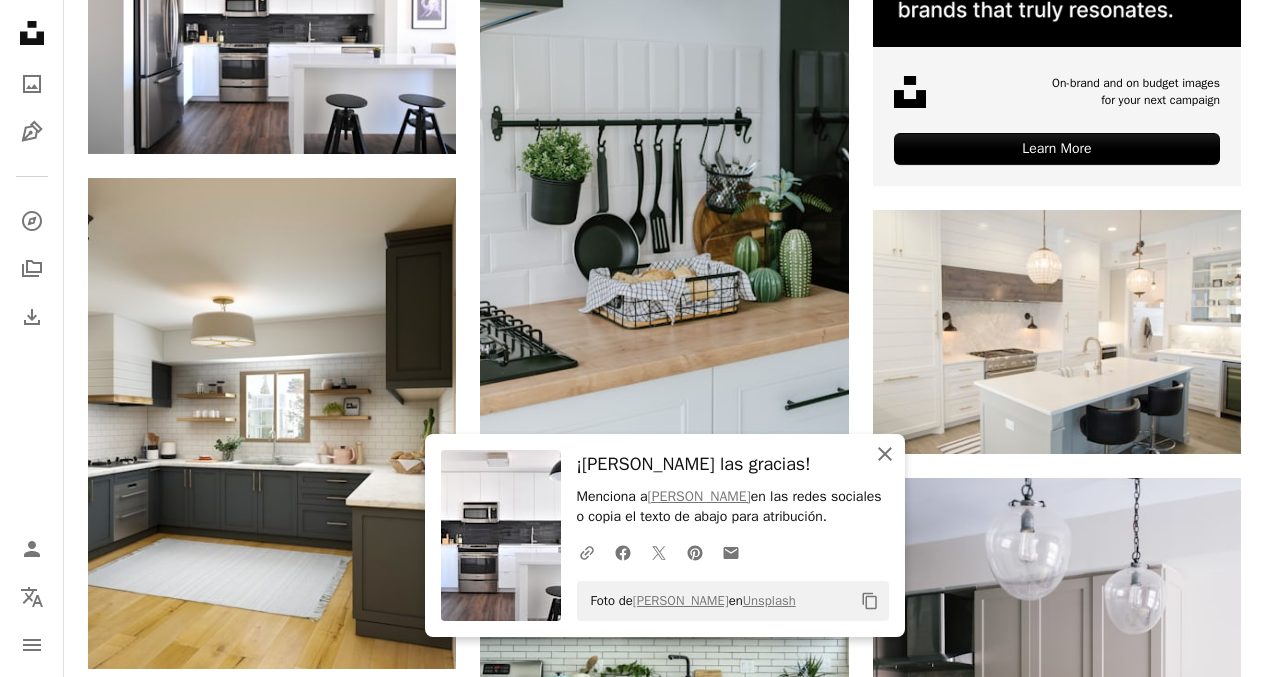 click on "An X shape" 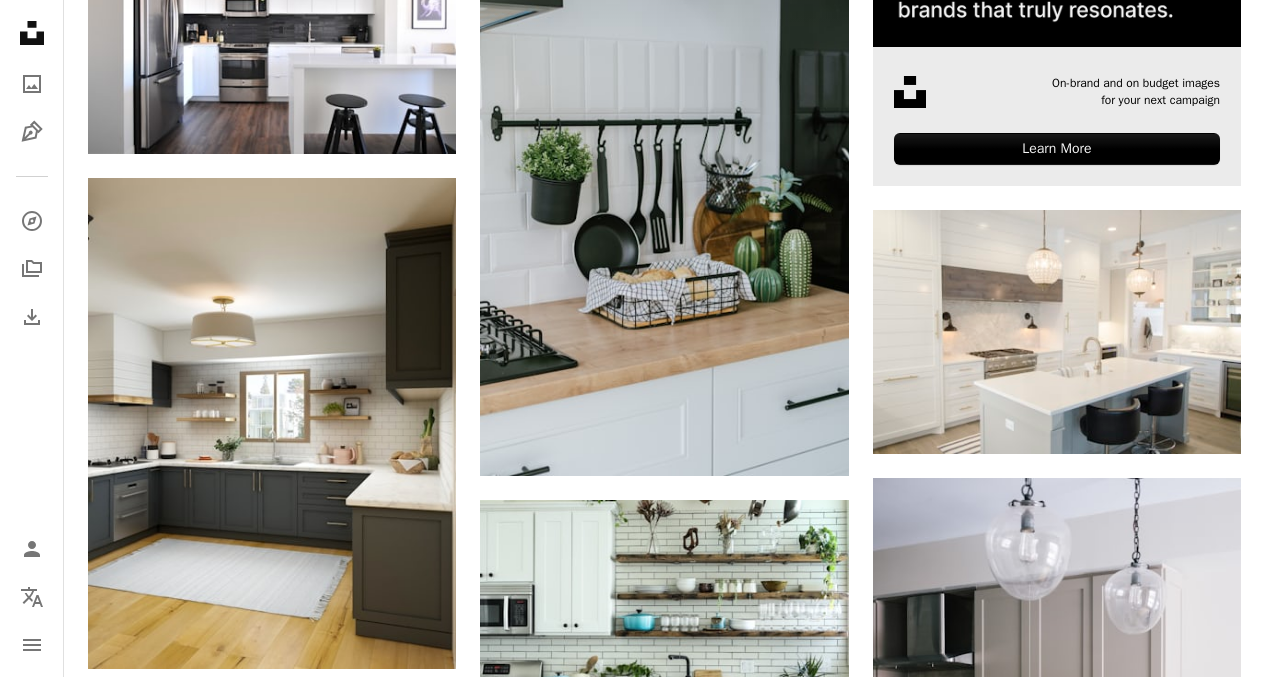 click on "–– ––– –––  –– ––– –  ––– –––  ––––  –   – –– –––  – – ––– –– –– –––– –– On-brand and on budget images for your next campaign Learn More" at bounding box center [1057, 116] 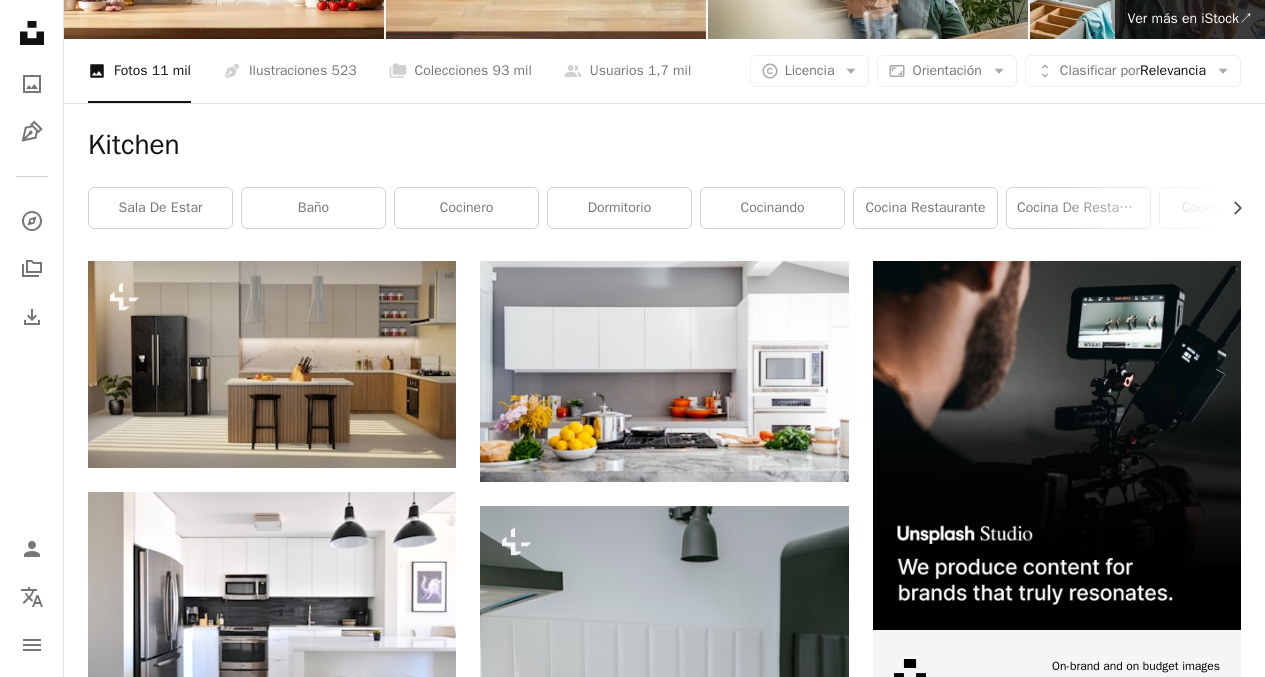 scroll, scrollTop: 235, scrollLeft: 0, axis: vertical 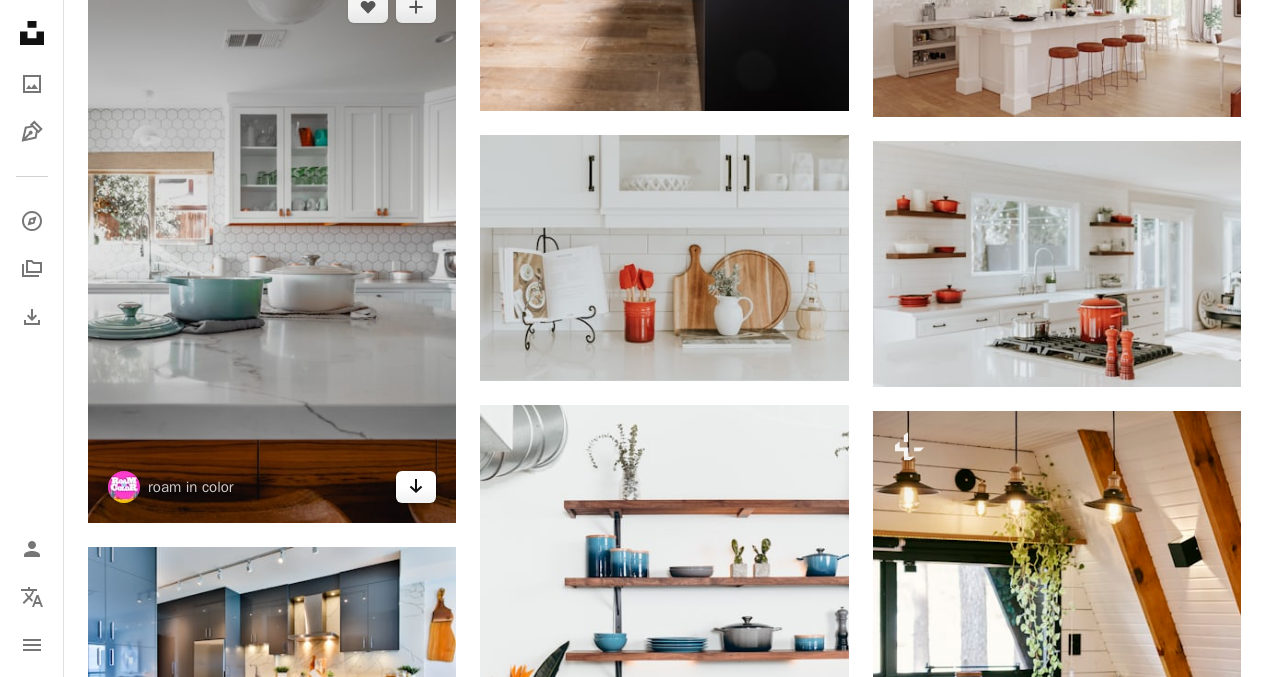 click 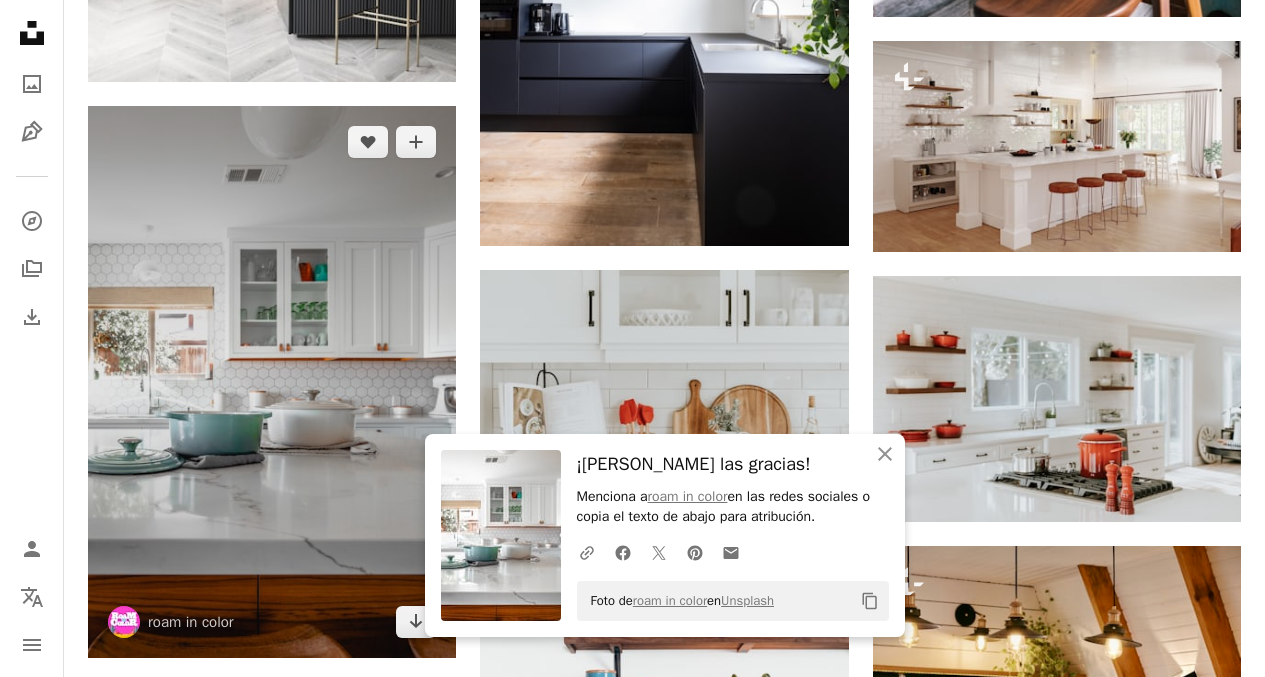 scroll, scrollTop: 1816, scrollLeft: 0, axis: vertical 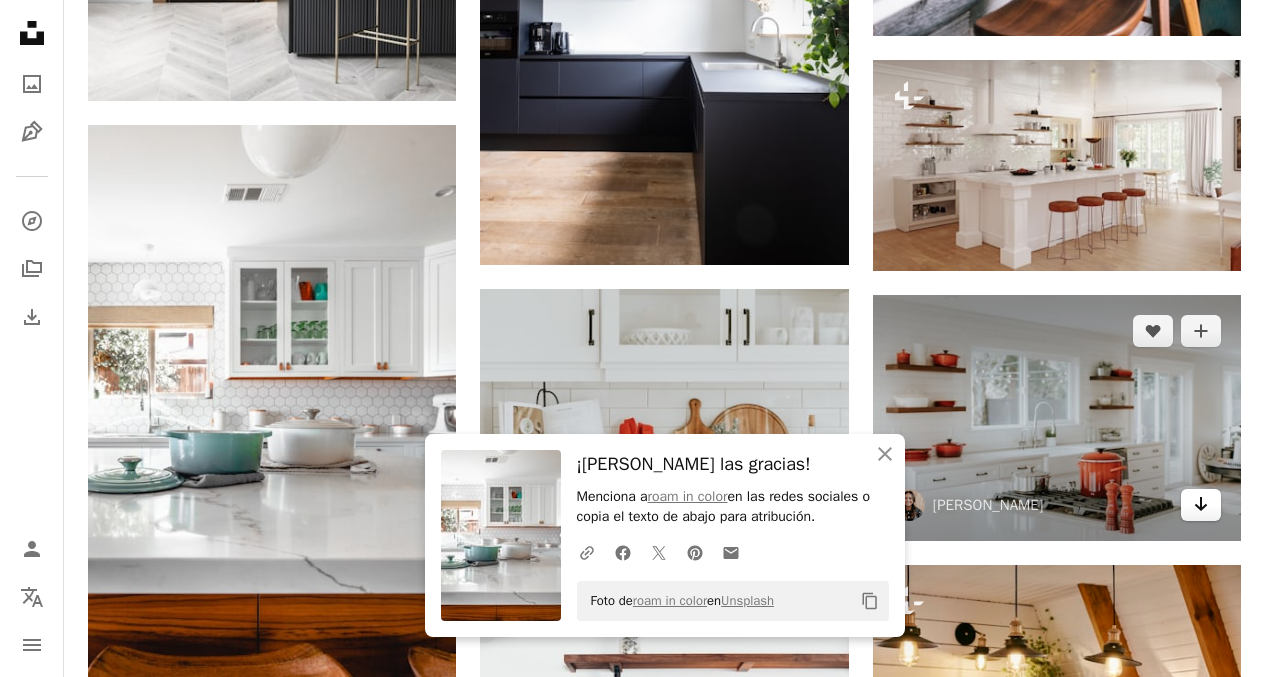 click on "Arrow pointing down" 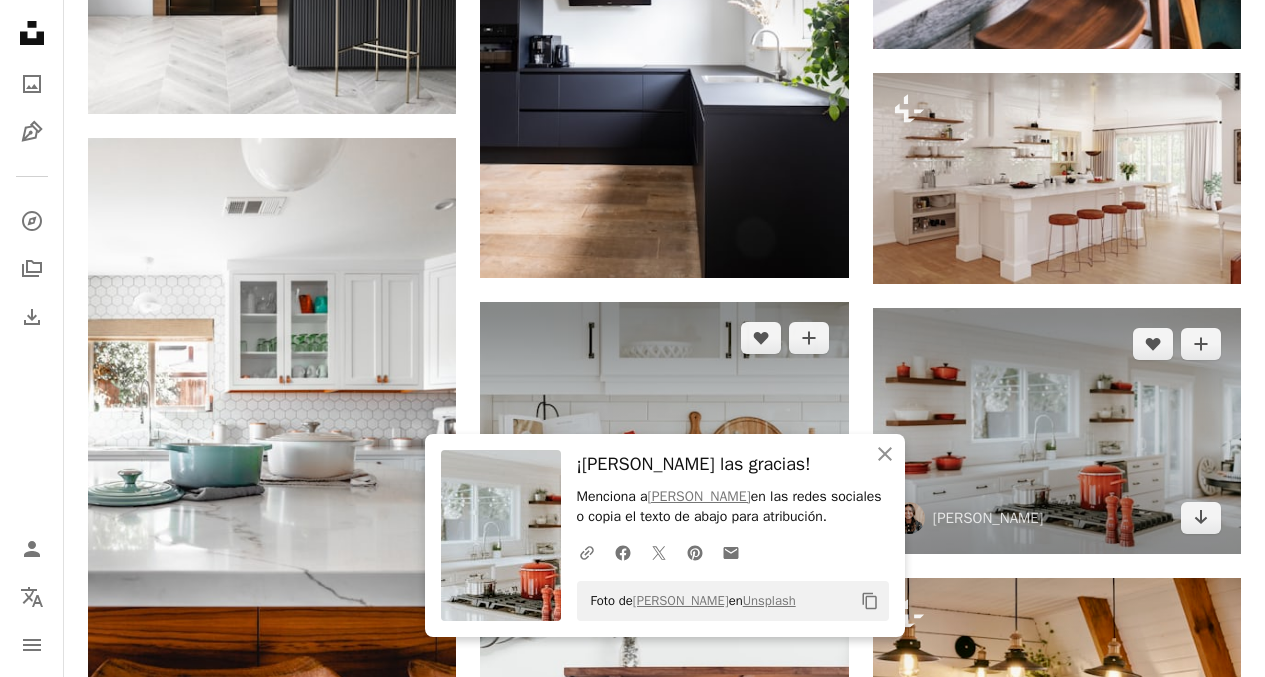 scroll, scrollTop: 1788, scrollLeft: 0, axis: vertical 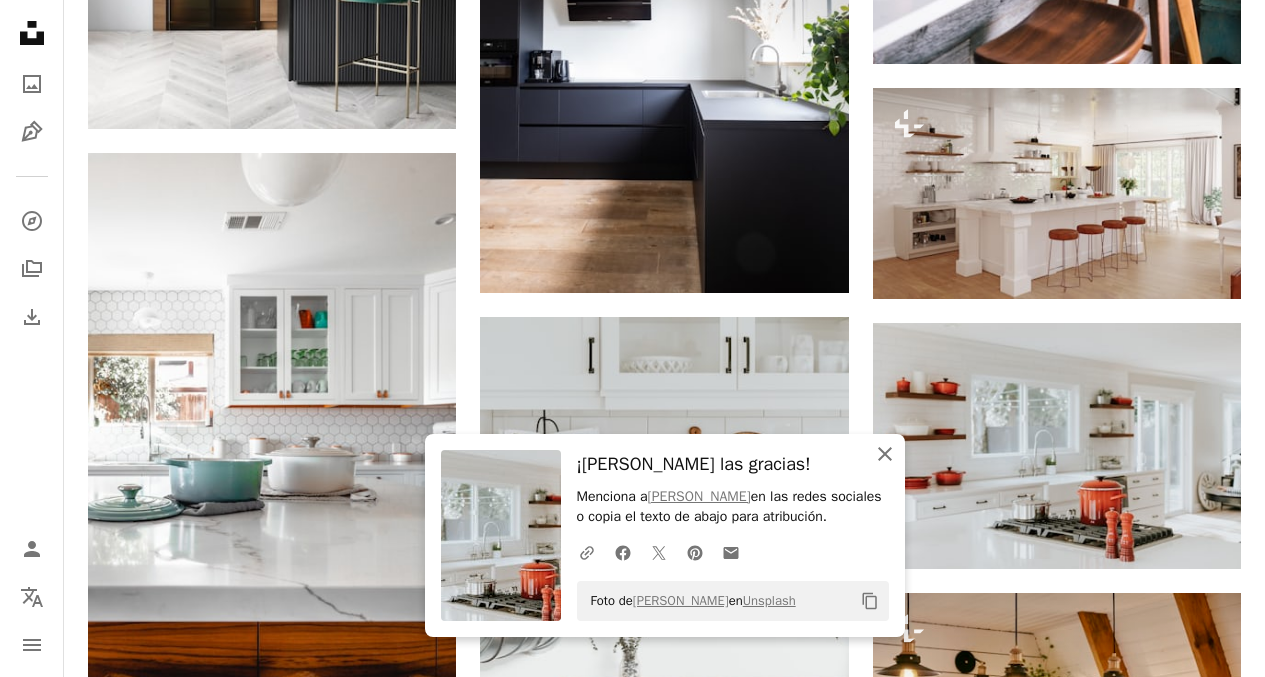 click 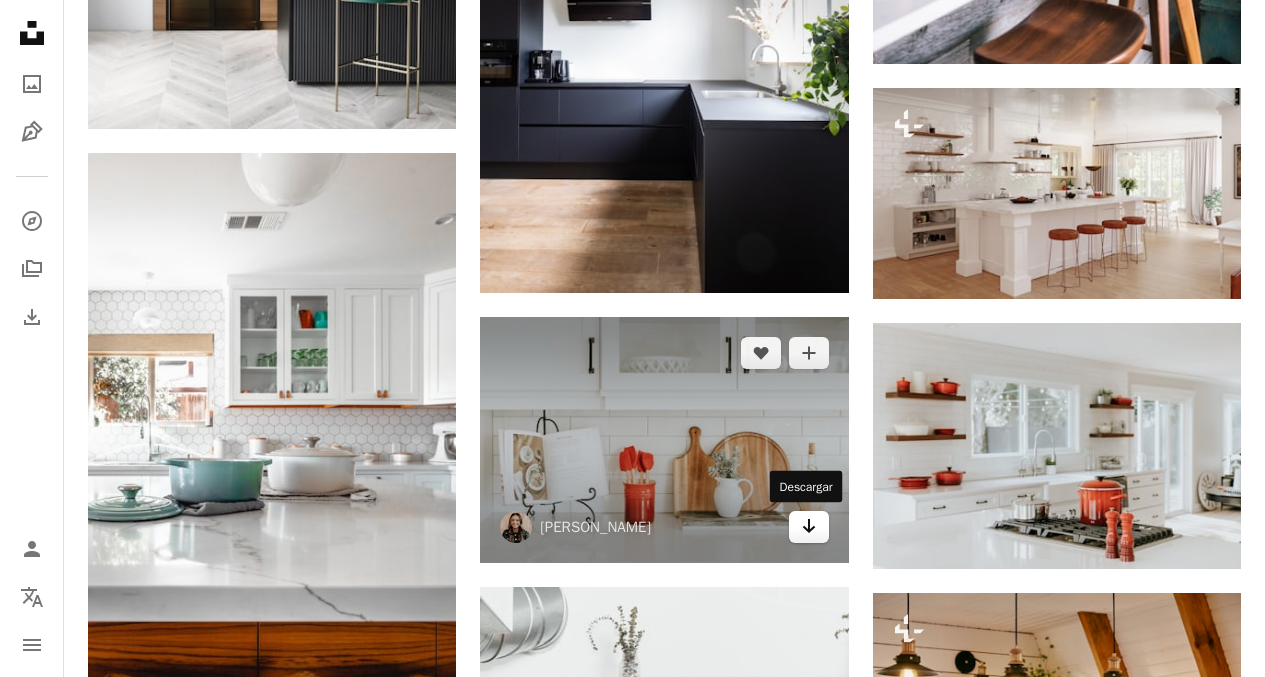 click on "Arrow pointing down" at bounding box center [809, 527] 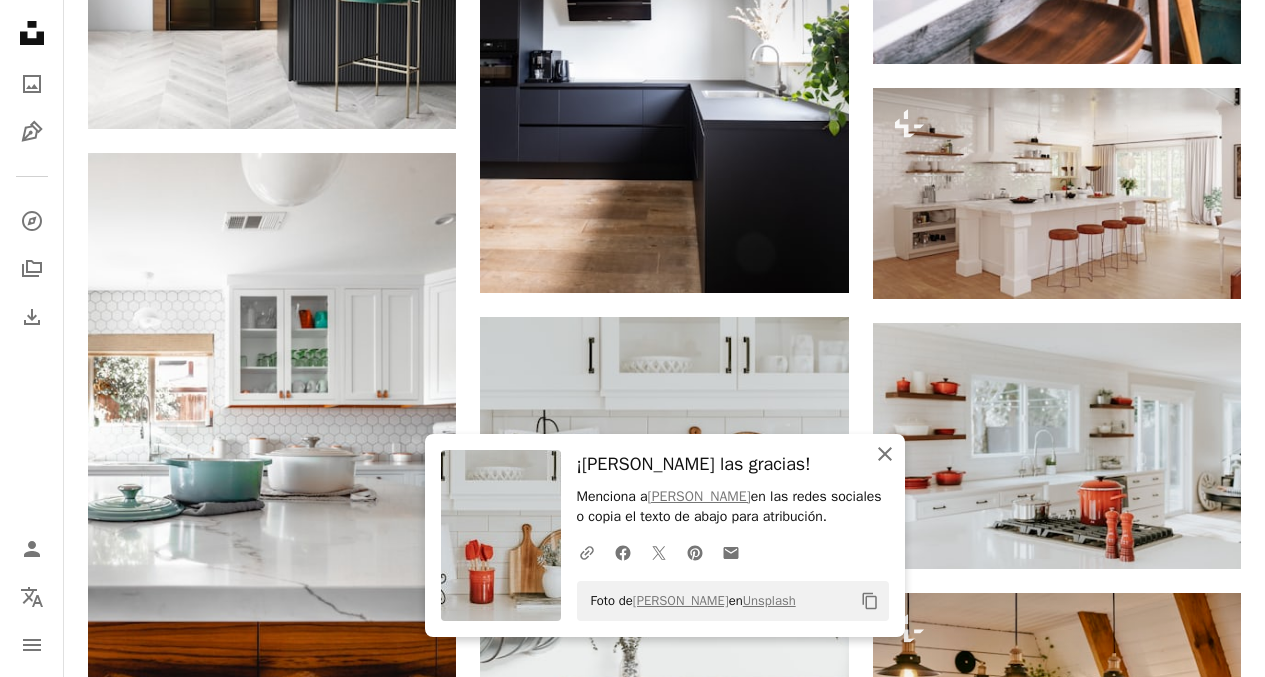 click on "An X shape" 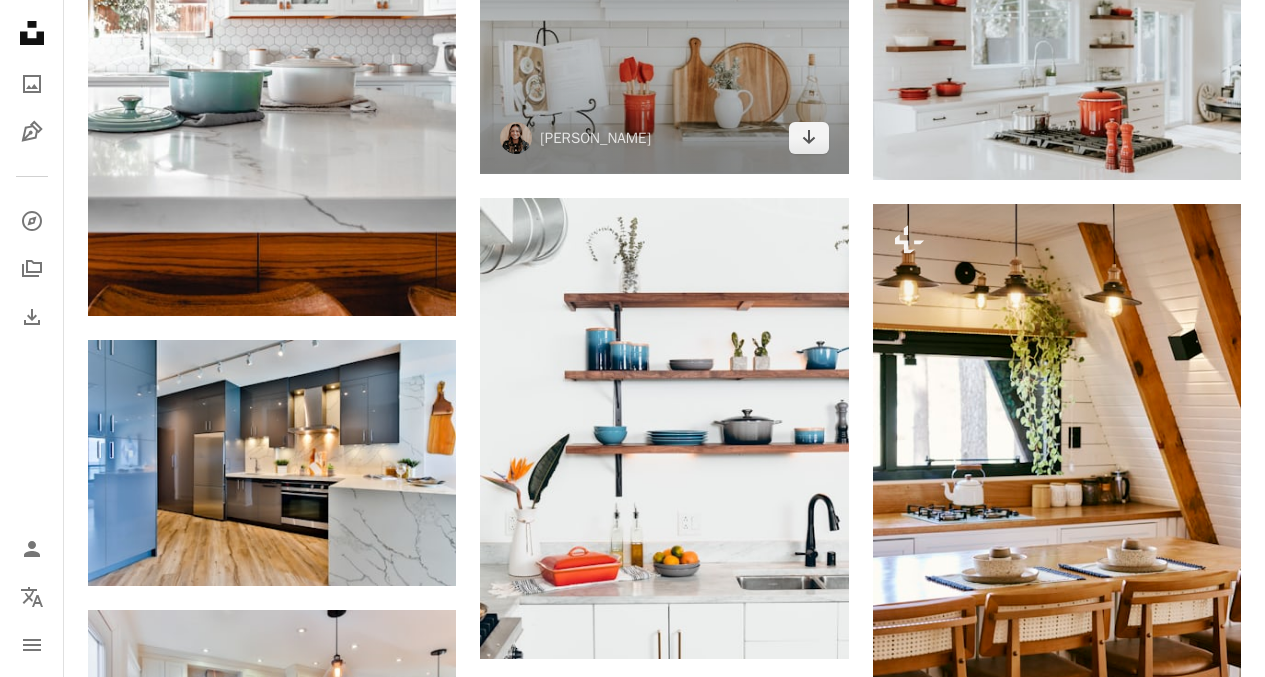 scroll, scrollTop: 2192, scrollLeft: 0, axis: vertical 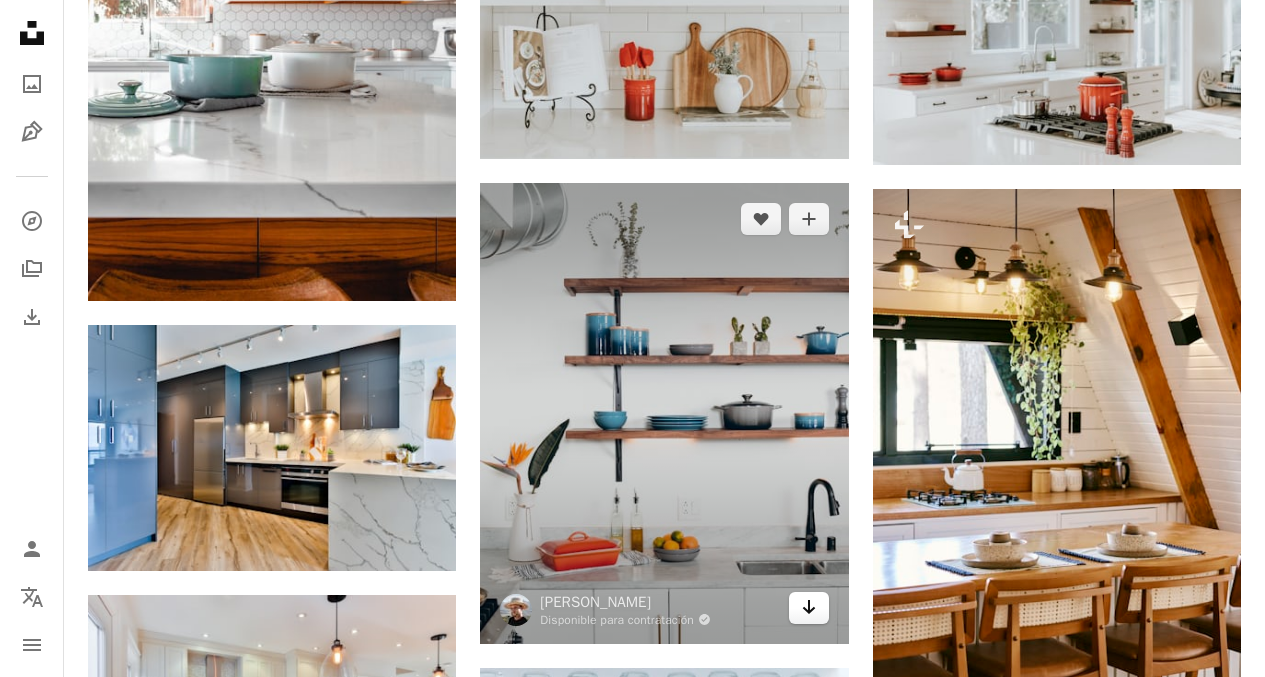 click on "Arrow pointing down" at bounding box center [809, 608] 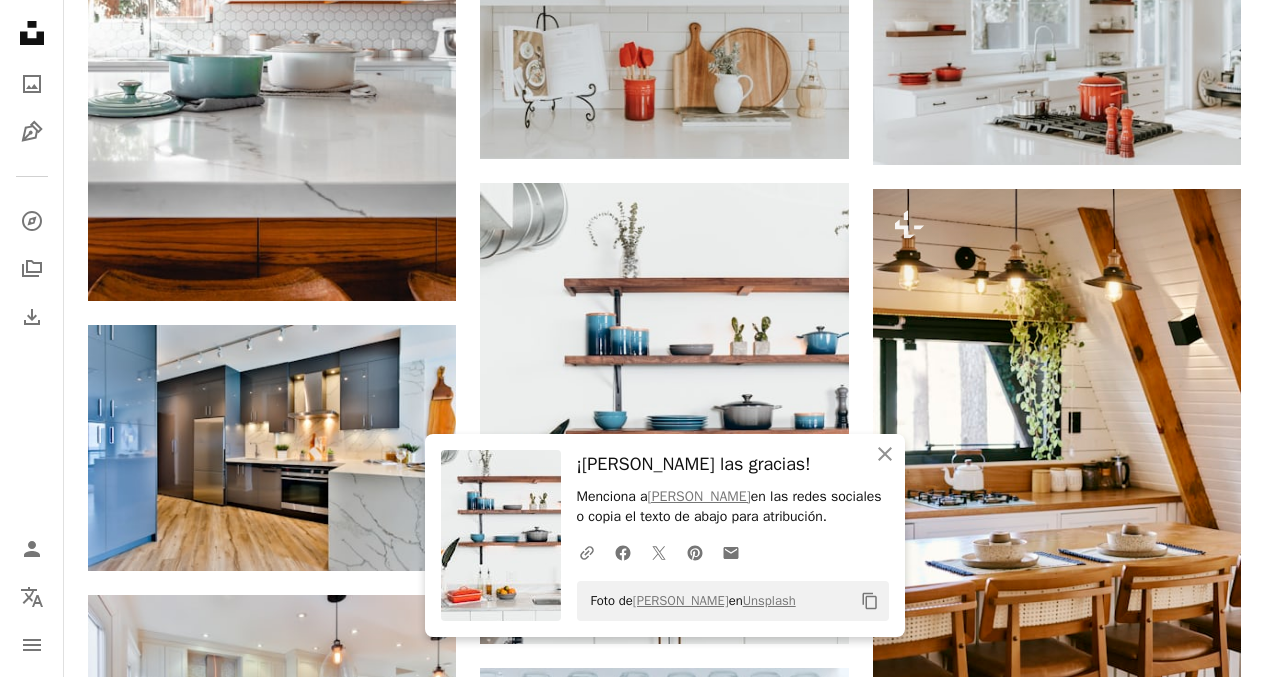 click on "Plus sign for Unsplash+ A heart A plus sign [PERSON_NAME] pal [PERSON_NAME] [PERSON_NAME] Para  Unsplash+ A lock Descargar A heart A plus sign [PERSON_NAME] Arrow pointing down A heart A plus sign Collov Home Design Arrow pointing down A heart A plus sign [PERSON_NAME] pointing down A heart A plus sign roam in color Arrow pointing down A heart A plus sign Lotus Design N Print Arrow pointing down A heart A plus sign Lotus Design N Print Arrow pointing down A heart A plus sign [PERSON_NAME] Disponible para contratación A checkmark inside of a circle Arrow pointing down Plus sign for Unsplash+ A heart A plus sign [PERSON_NAME] Para  Unsplash+ A lock Descargar A heart A plus sign [PERSON_NAME] Disponible para contratación A checkmark inside of a circle Arrow pointing down A heart A plus sign [PERSON_NAME] Disponible para contratación A checkmark inside of a circle Arrow pointing down A heart A plus sign [PERSON_NAME] Arrow pointing down A heart A plus sign [PERSON_NAME] Disponible para contratación A checkmark inside of a circle" at bounding box center (664, -188) 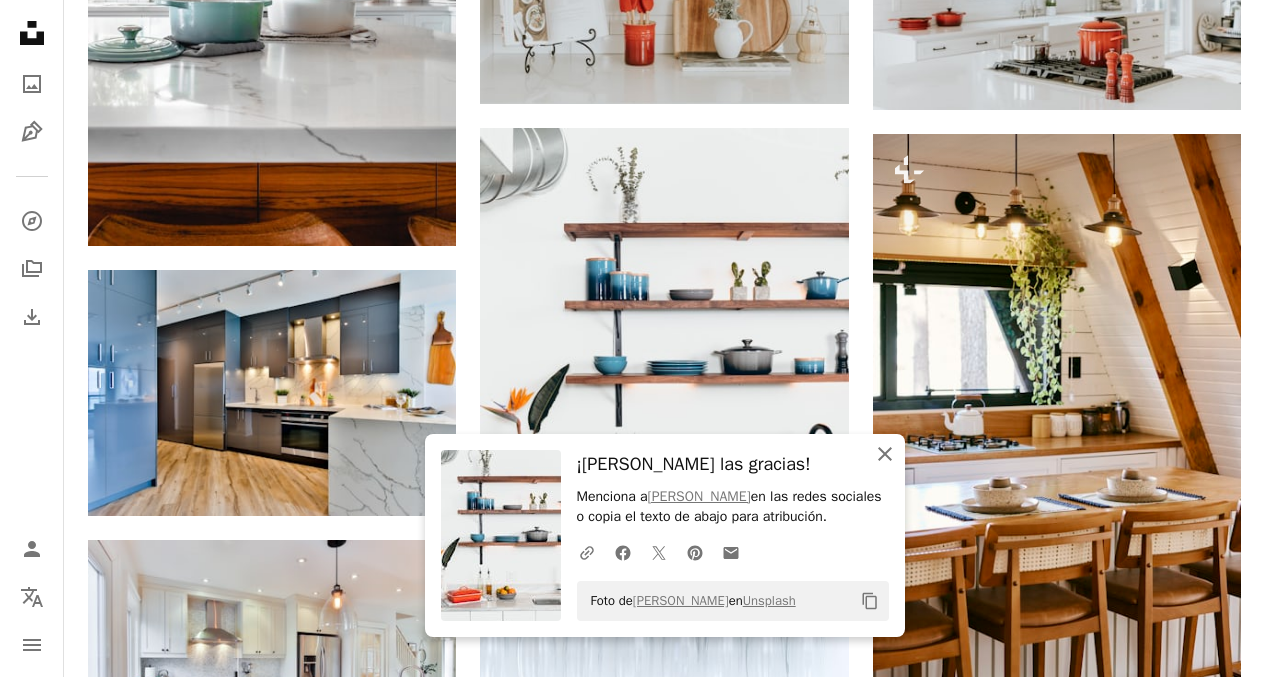 click on "An X shape" 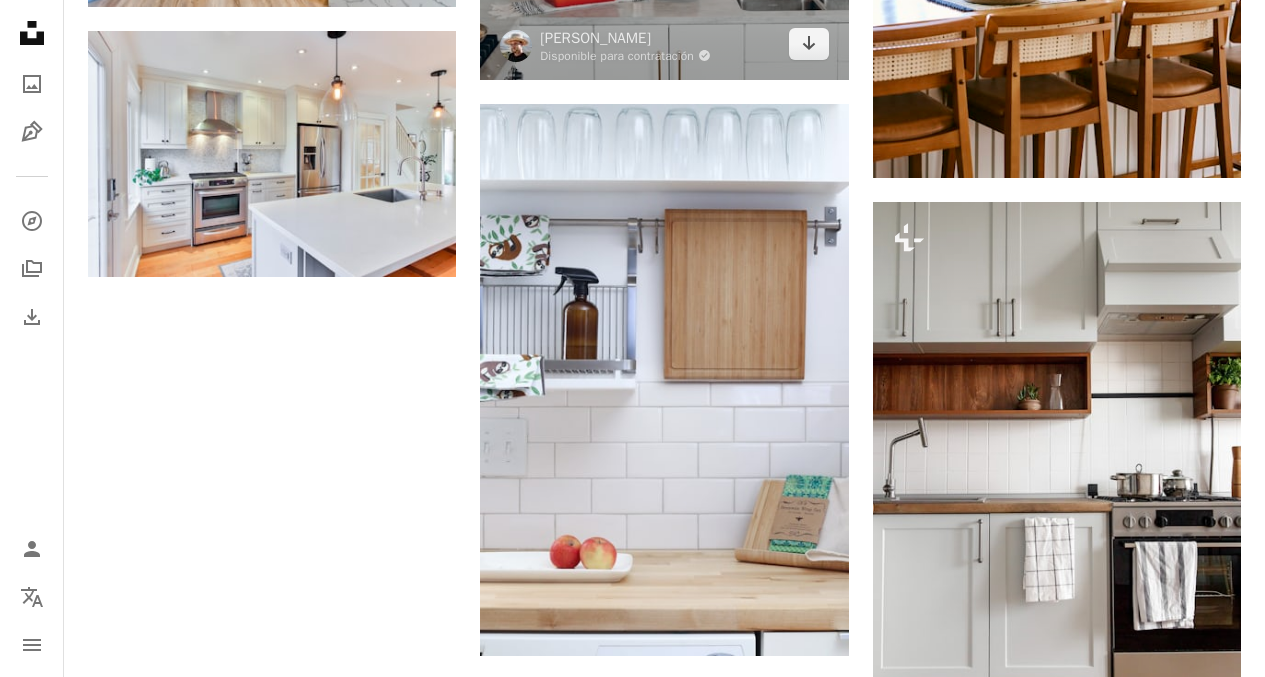 scroll, scrollTop: 2770, scrollLeft: 0, axis: vertical 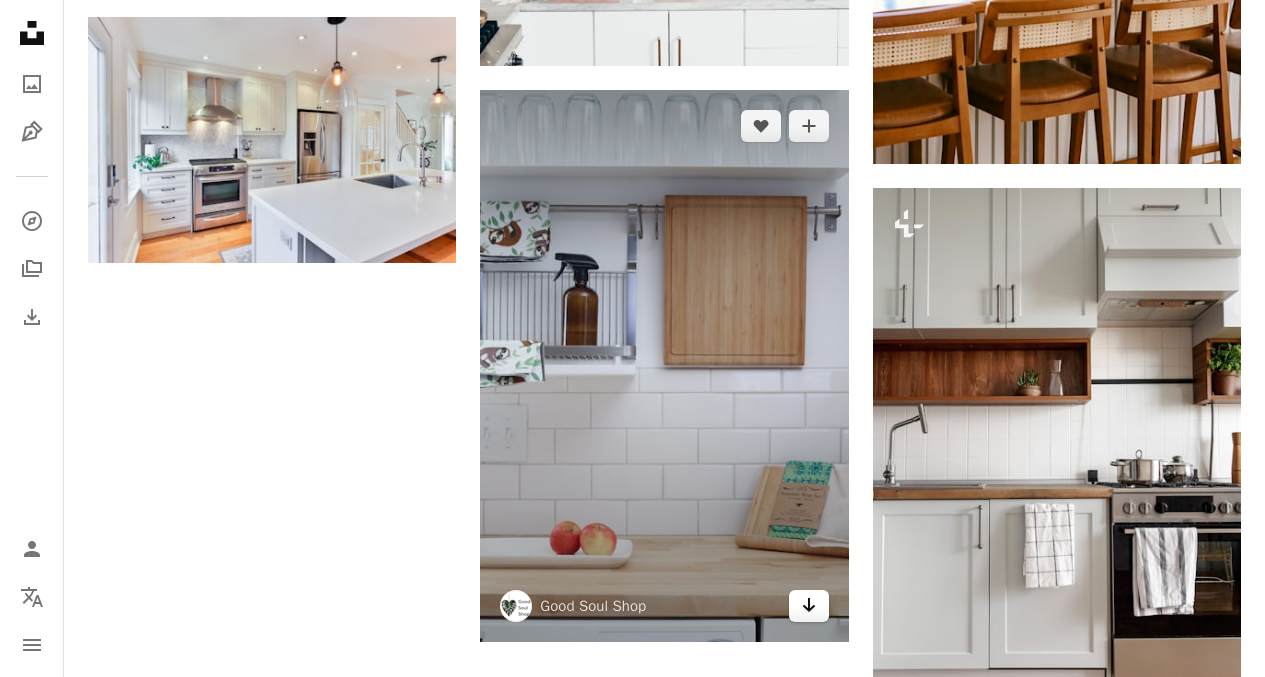 click on "Arrow pointing down" 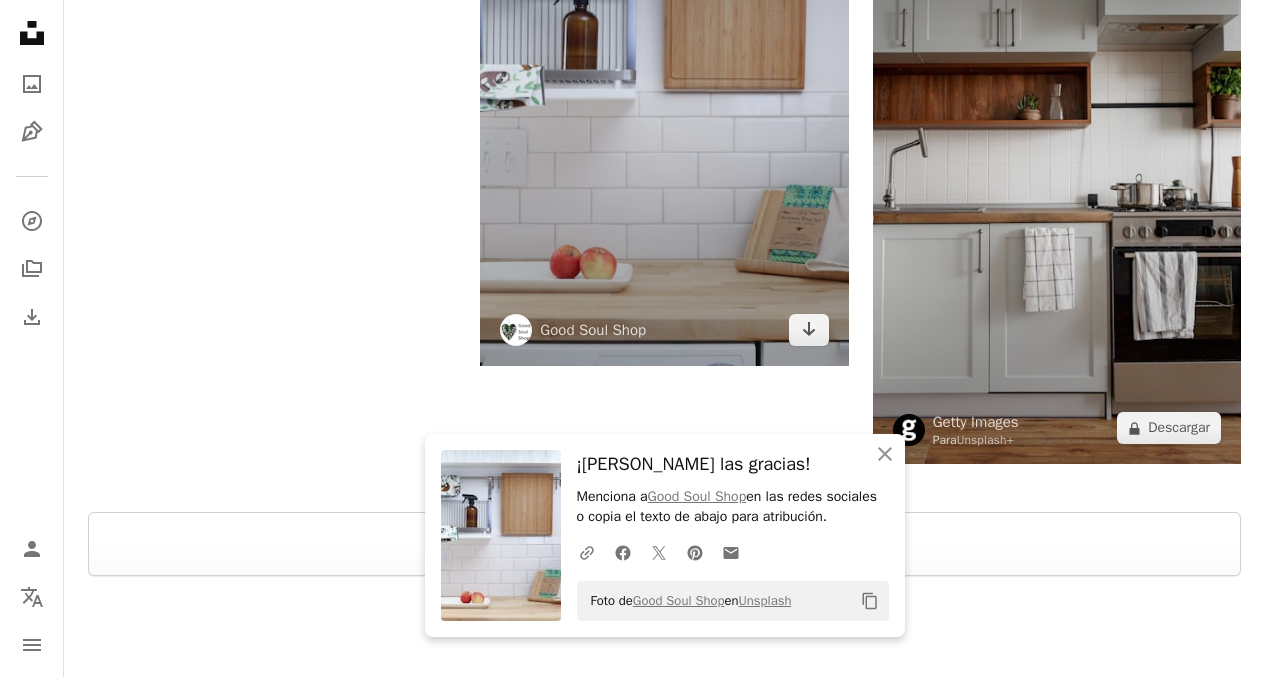 scroll, scrollTop: 3073, scrollLeft: 0, axis: vertical 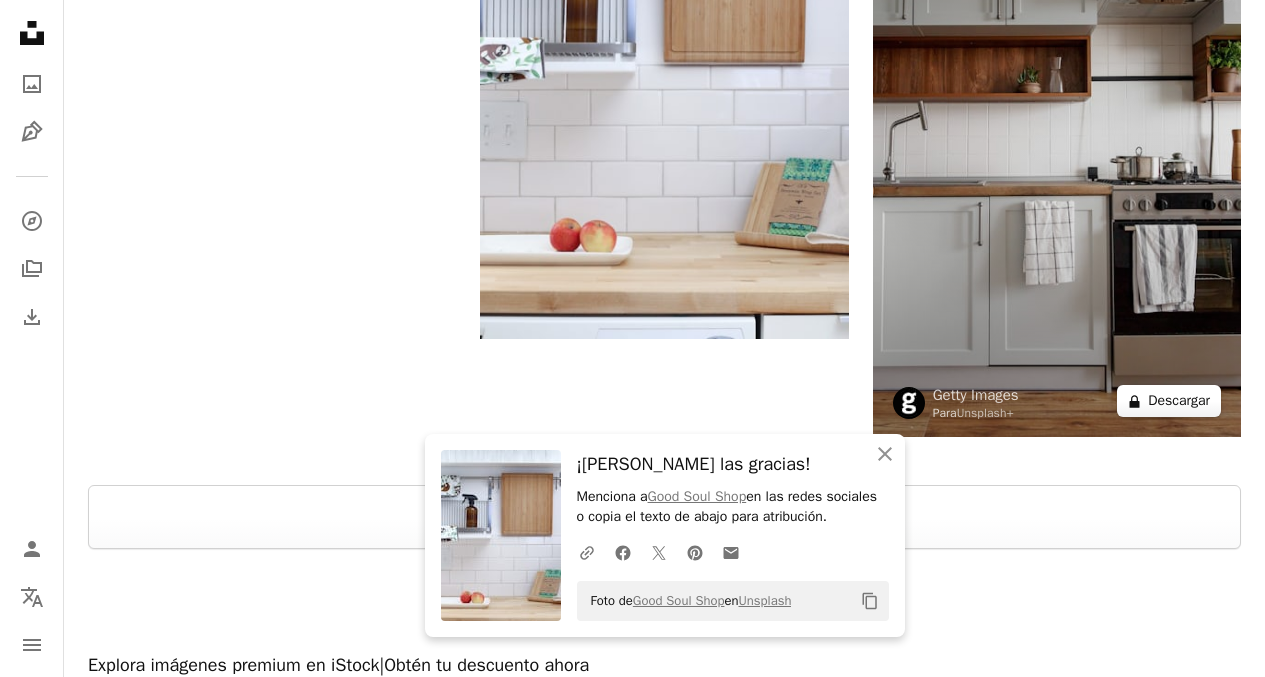 click on "A lock Descargar" at bounding box center (1169, 401) 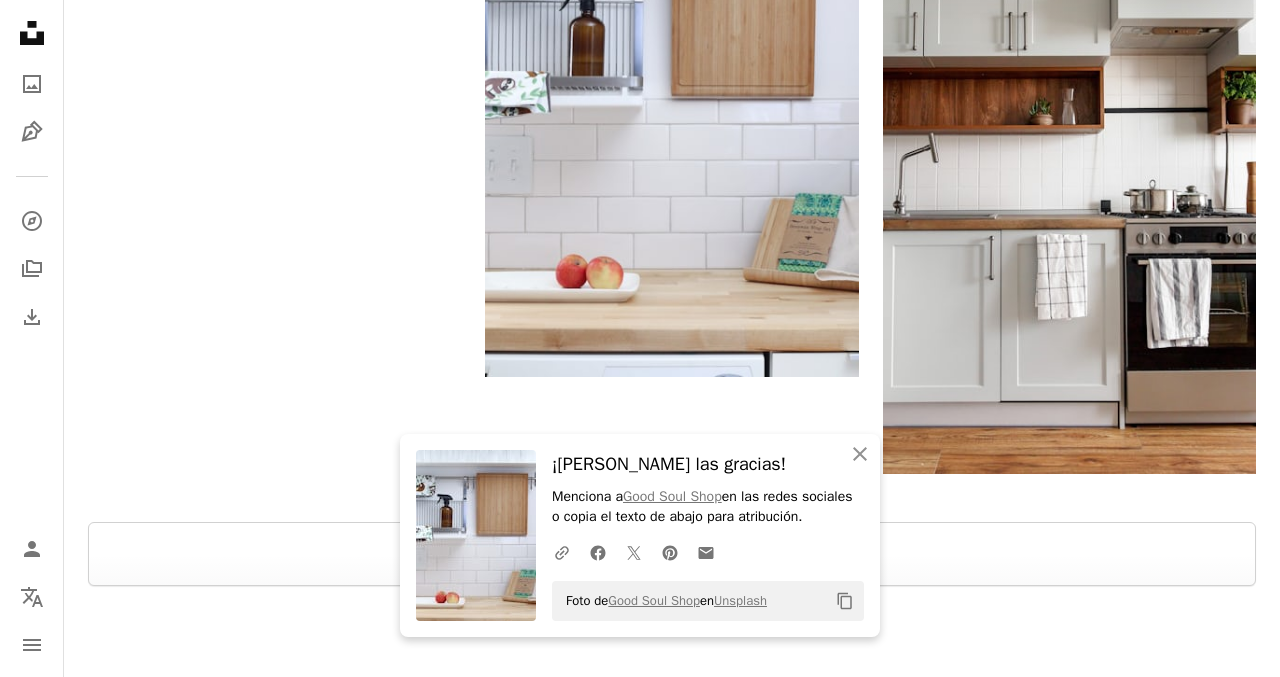click on "An X shape An X shape Cerrar ¡Dale las gracias! Menciona a  Good Soul Shop  en las redes sociales o copia el texto de abajo para atribución. A URL sharing icon (chains) Facebook icon X (formerly Twitter) icon Pinterest icon An envelope Foto de  Good Soul Shop  en  Unsplash
Copy content Imágenes premium, listas para usar. Obtén acceso ilimitado. A plus sign Contenido solo para miembros añadido mensualmente A plus sign Descargas ilimitadas libres de derechos A plus sign Ilustraciones  Nuevo A plus sign Protecciones legales mejoradas anualmente 62 %  de descuento mensualmente 16 €   6 € EUR al mes * Obtener  Unsplash+ *Cuando se paga anualmente, se factura por adelantado  72 € Más los impuestos aplicables. Se renueva automáticamente. Cancela cuando quieras." at bounding box center (640, 1690) 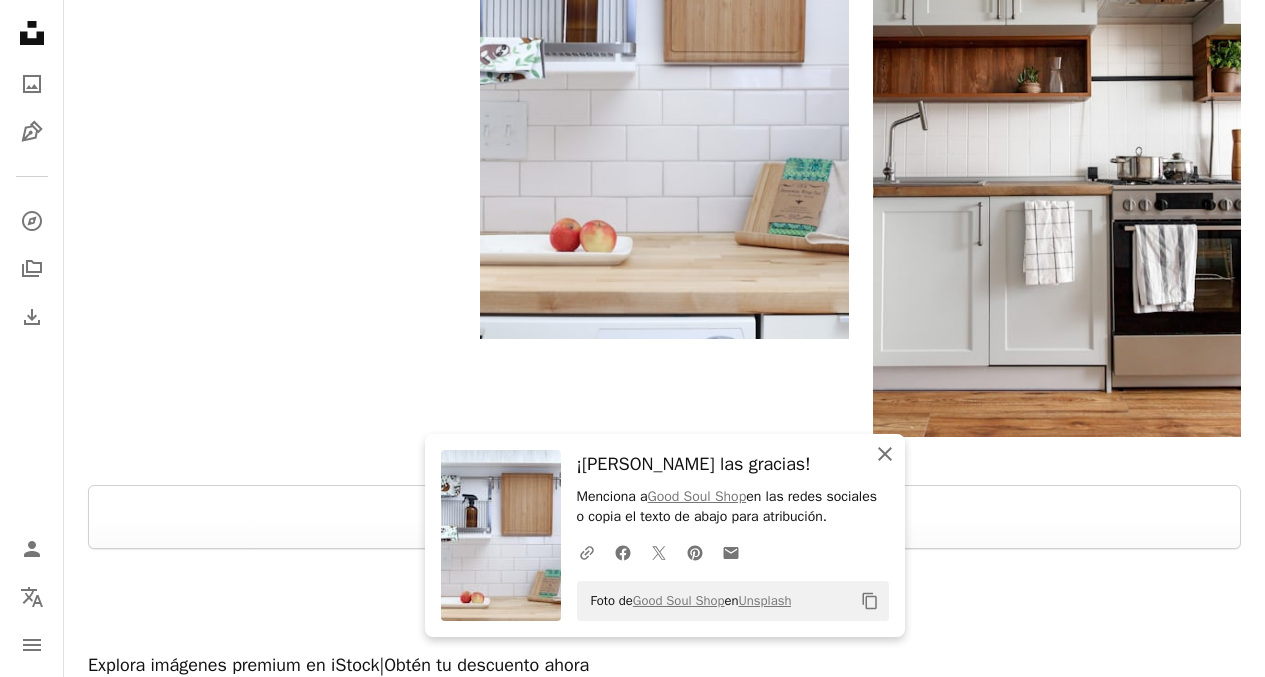 click on "An X shape" 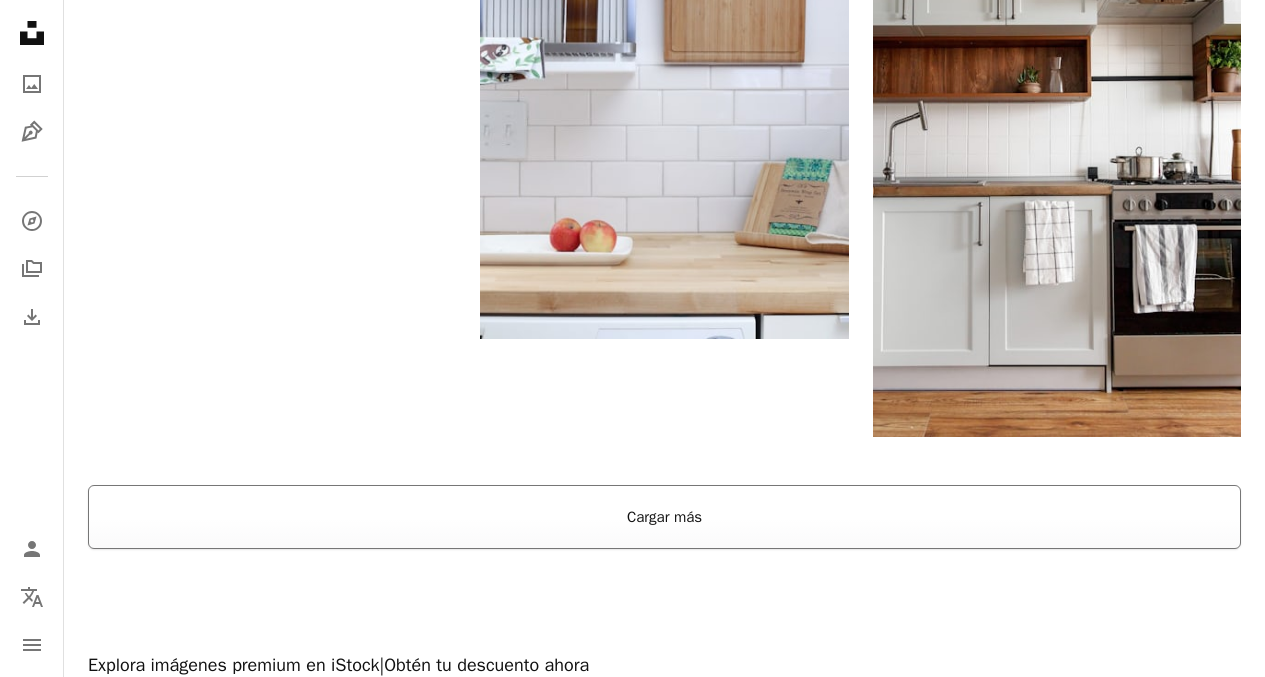 click on "Cargar más" at bounding box center [664, 517] 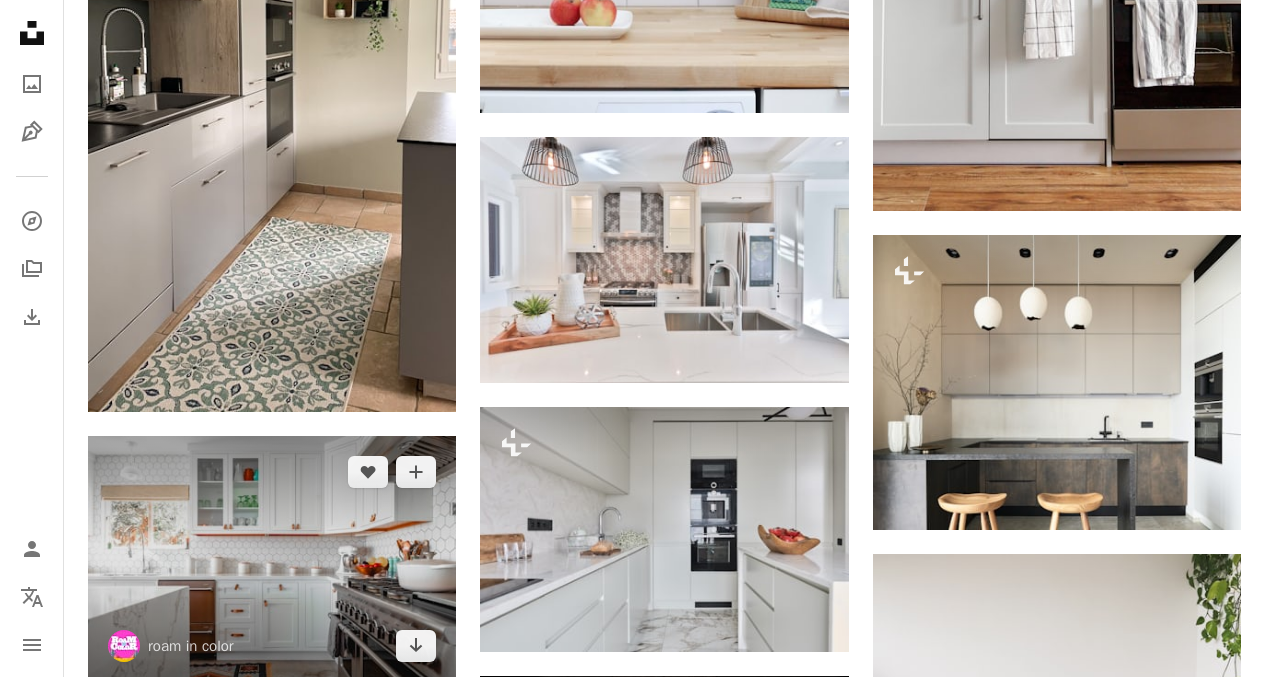 scroll, scrollTop: 3370, scrollLeft: 0, axis: vertical 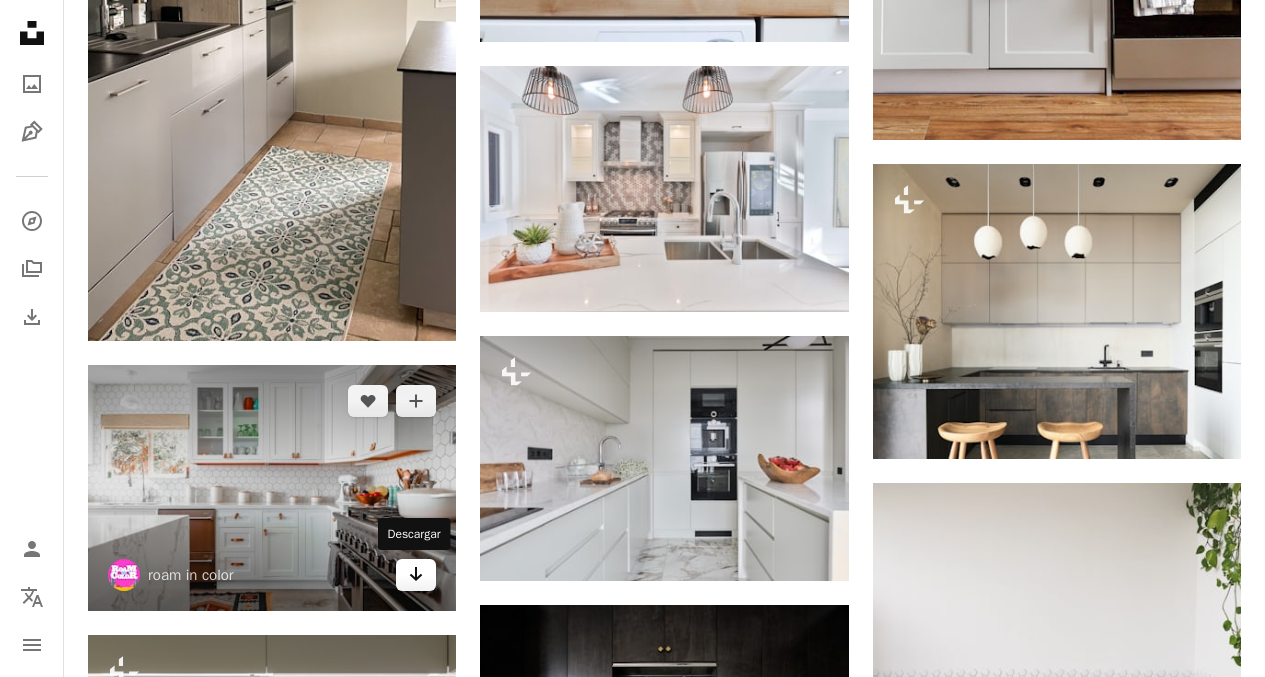 click on "Arrow pointing down" 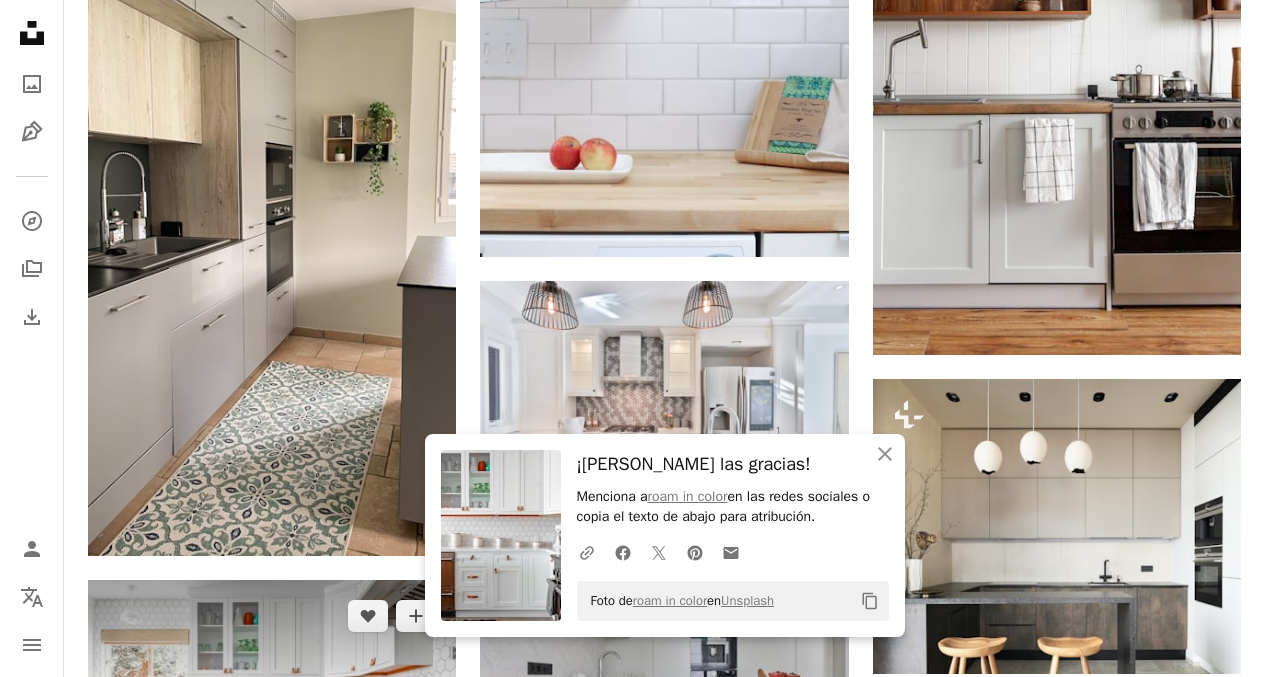 scroll, scrollTop: 3149, scrollLeft: 0, axis: vertical 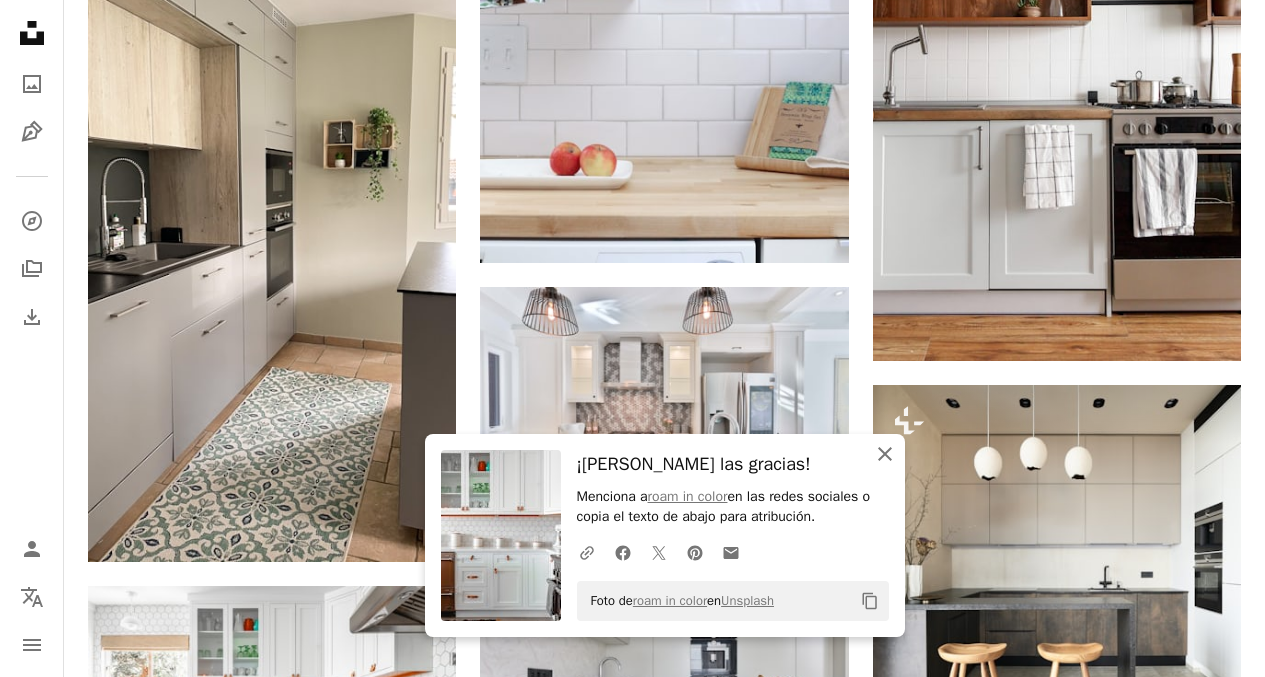click on "An X shape" 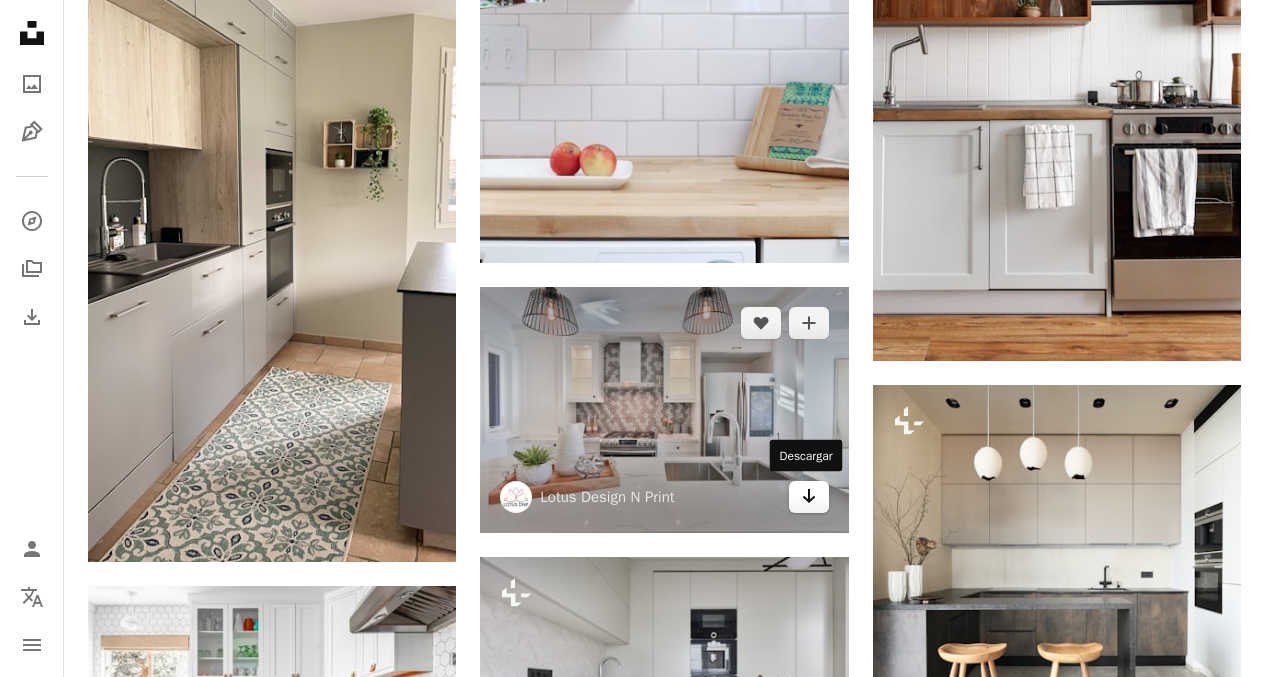 click on "Arrow pointing down" at bounding box center (809, 497) 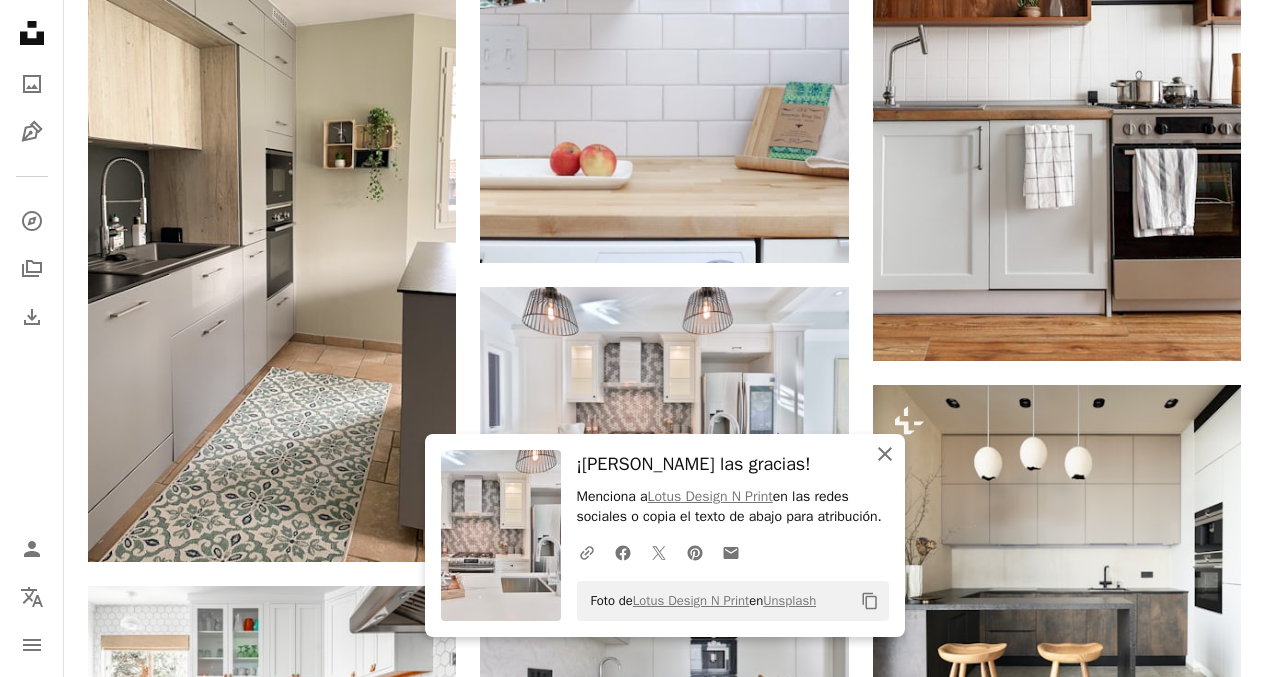 click on "An X shape" 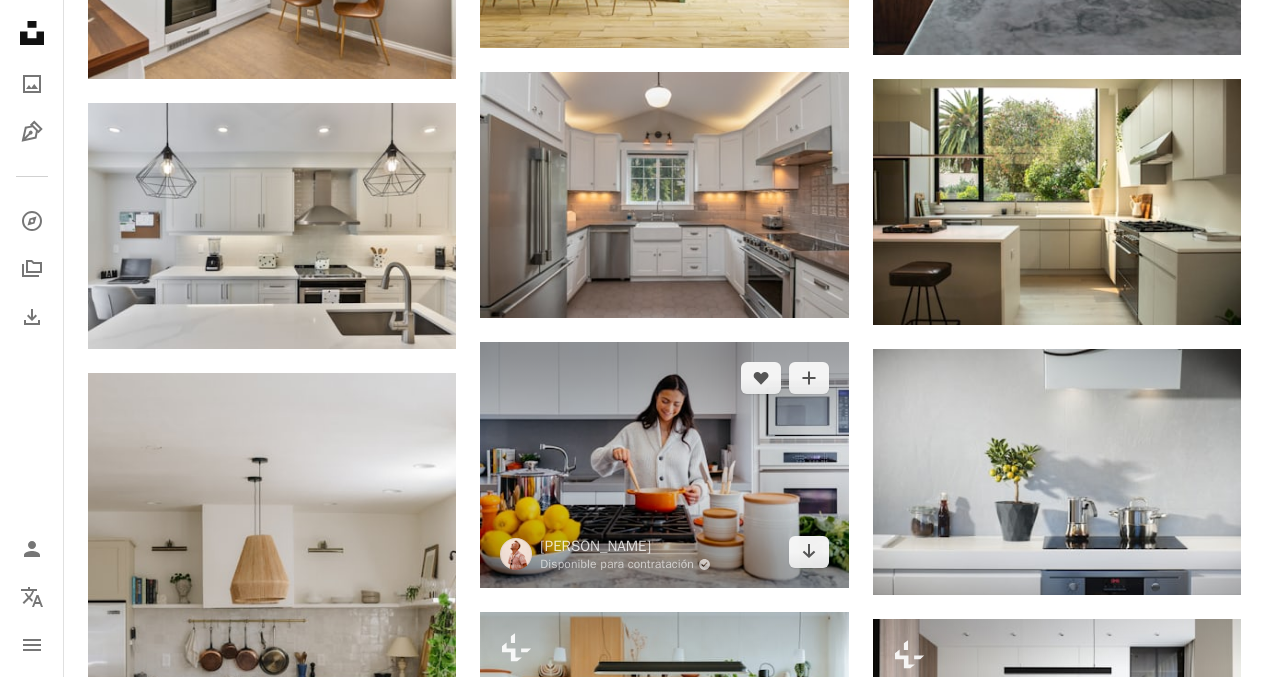scroll, scrollTop: 5314, scrollLeft: 0, axis: vertical 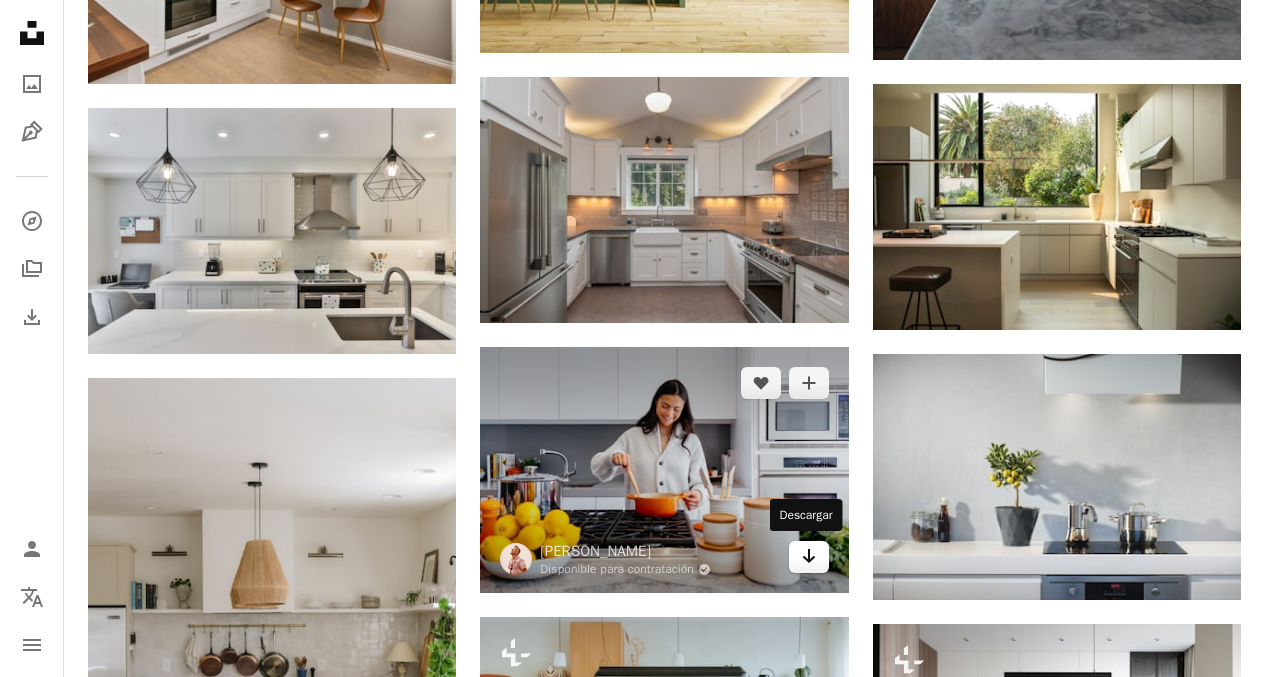 click on "Arrow pointing down" 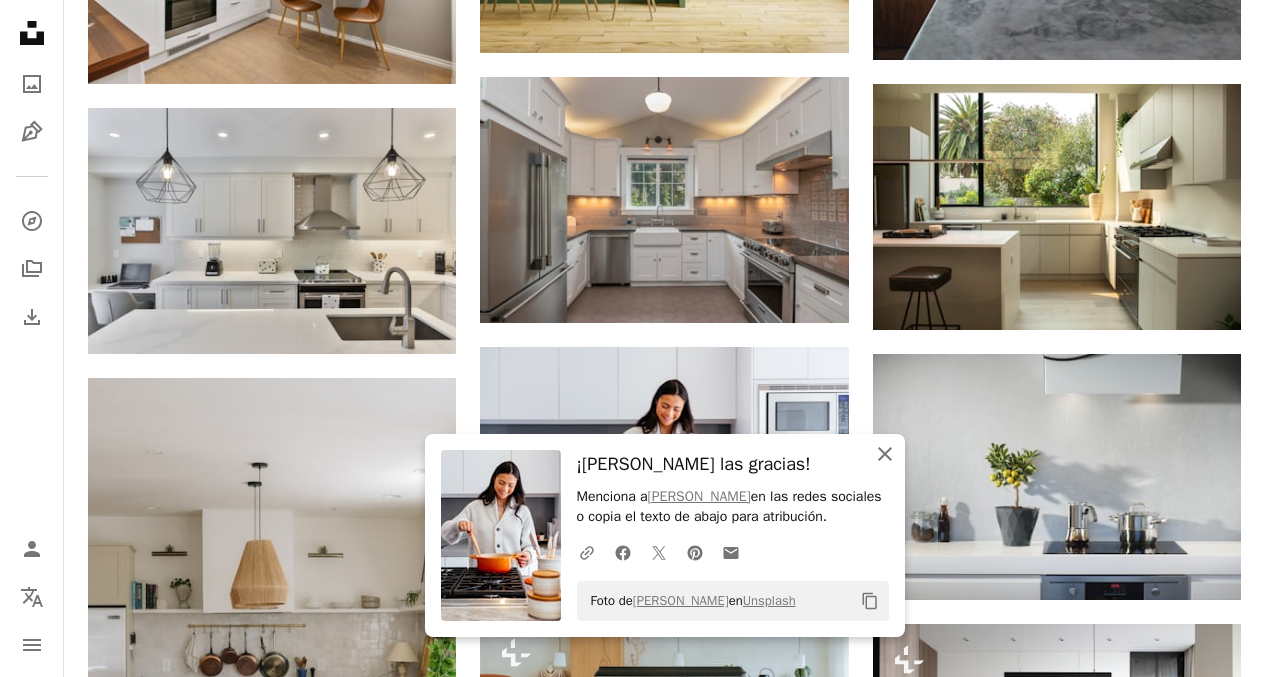 click 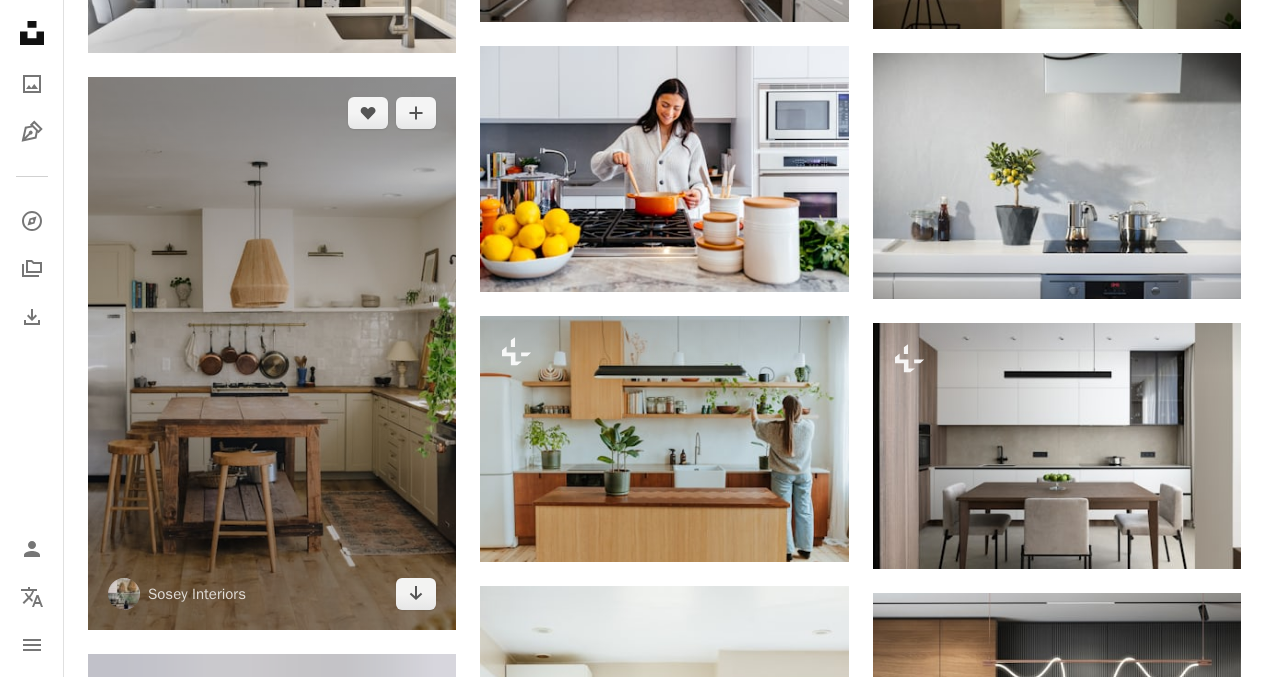 scroll, scrollTop: 5620, scrollLeft: 0, axis: vertical 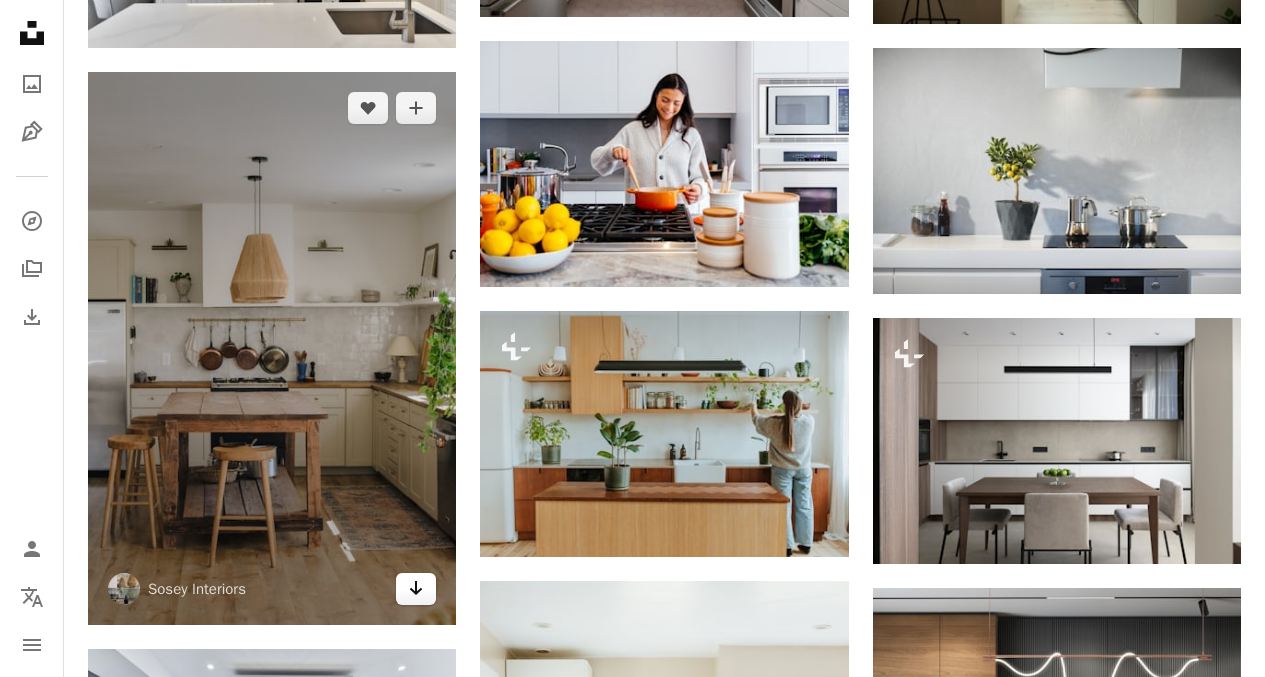 click on "Arrow pointing down" 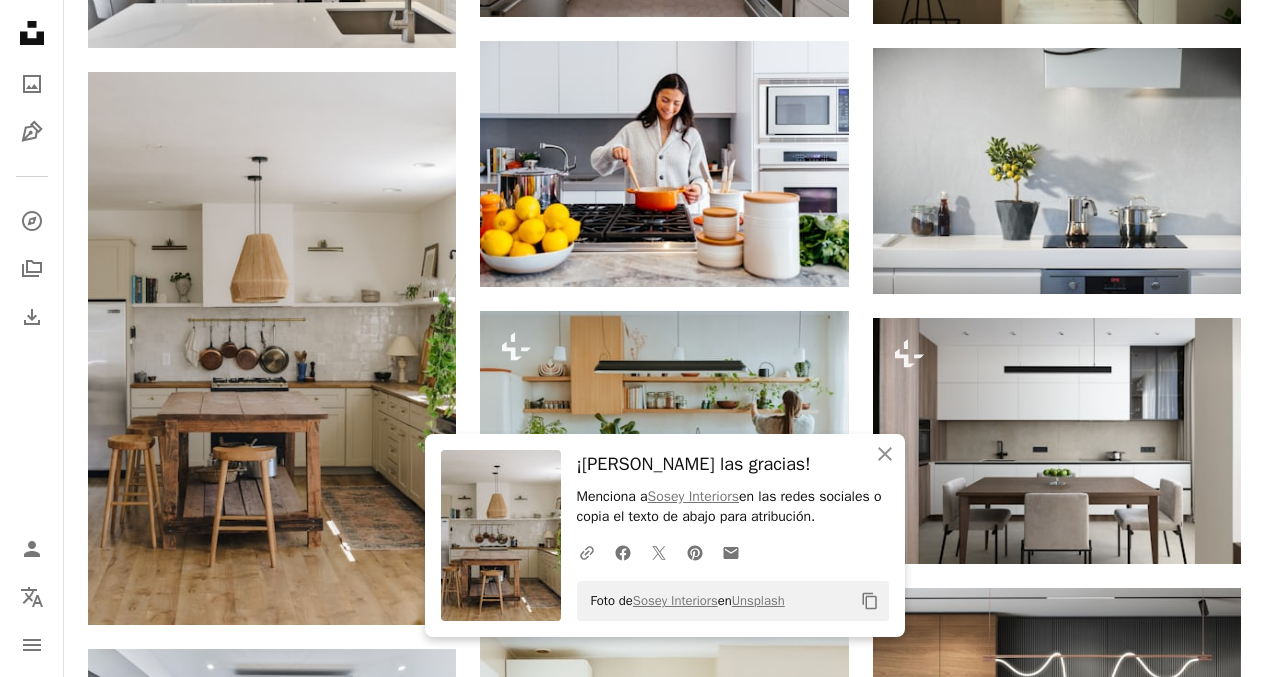 click on "Plus sign for Unsplash+ A heart A plus sign [PERSON_NAME] pal [PERSON_NAME] [PERSON_NAME] Para  Unsplash+ A lock Descargar A heart A plus sign [PERSON_NAME] Arrow pointing down A heart A plus sign Collov Home Design Arrow pointing down A heart A plus sign [PERSON_NAME] pointing down A heart A plus sign roam in color Arrow pointing down A heart A plus sign Lotus Design N Print Arrow pointing down A heart A plus sign Lotus Design N Print Arrow pointing down A heart A plus sign [PERSON_NAME] pointing down A heart A plus sign roam in color Arrow pointing down Plus sign for Unsplash+ A heart A plus sign Yevhenii Deshko Para  Unsplash+ A lock Descargar –– ––– –––  –– ––– –  ––– –––  ––––  –   – –– –––  – – ––– –– –– –––– –– The best in on-brand content creation Learn More A heart A plus sign [PERSON_NAME] Arrow pointing down A heart A plus sign [PERSON_NAME] Arrow pointing down A heart A plus sign Lotus Design N Print Arrow pointing down A heart Para" at bounding box center [664, -904] 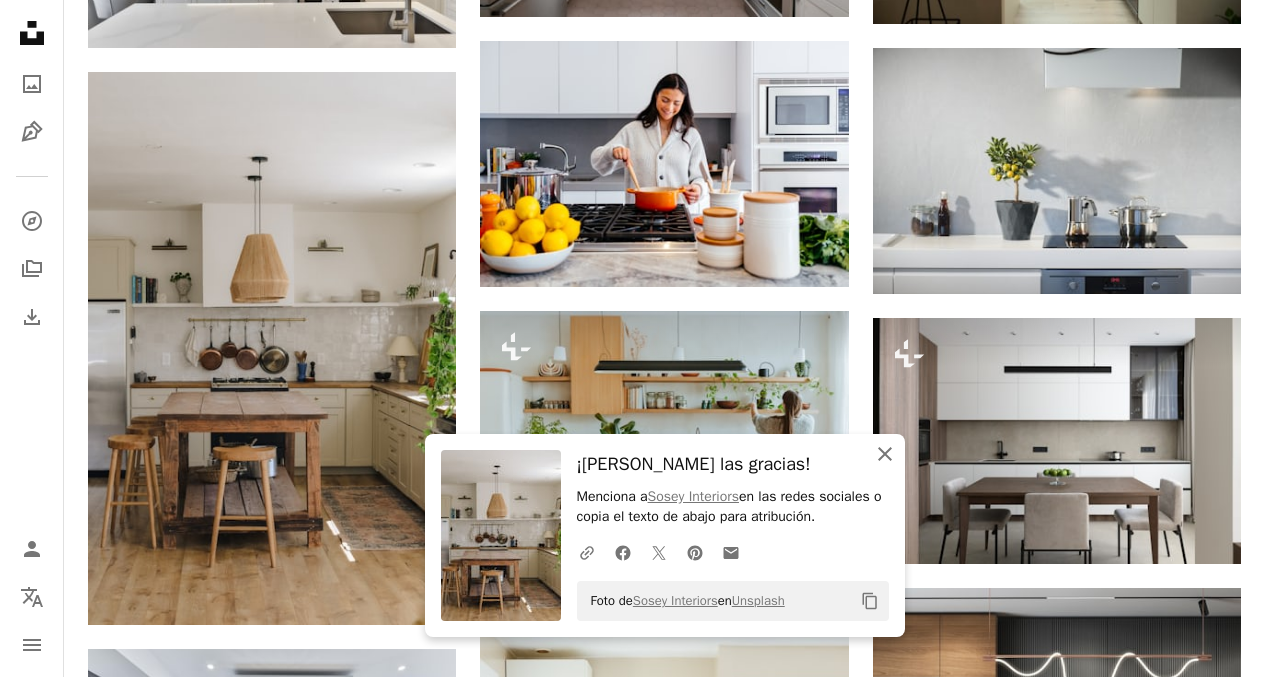 click on "An X shape" 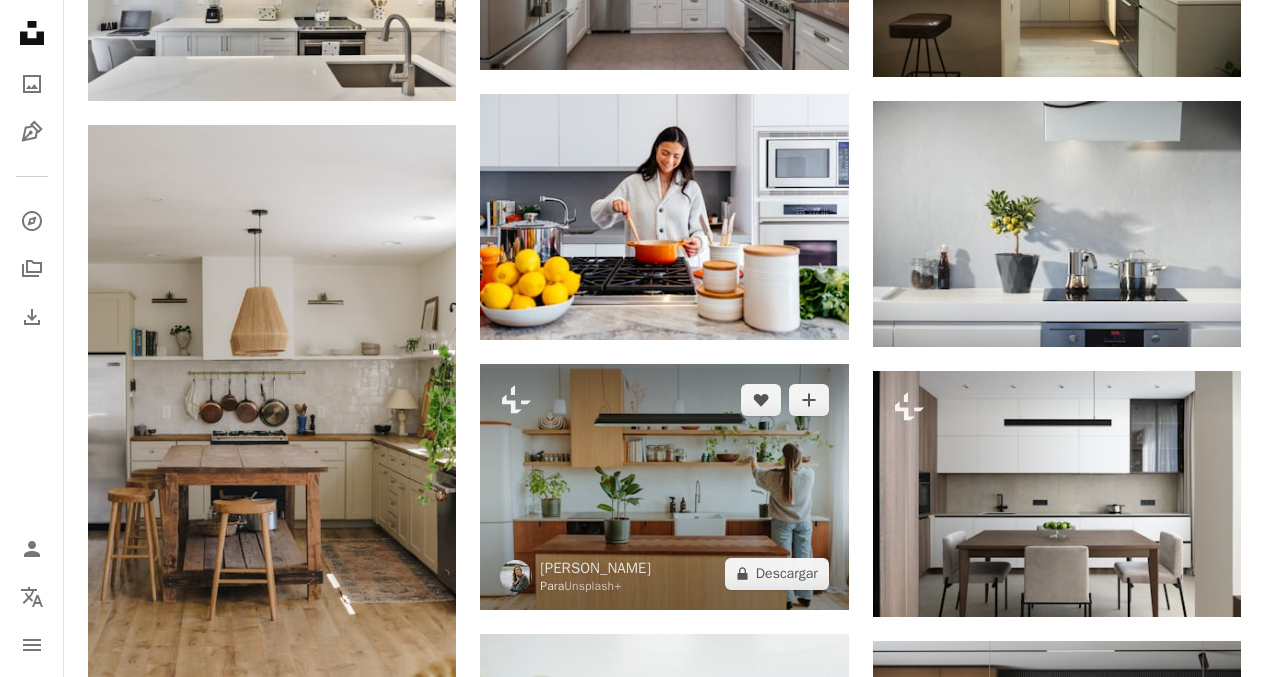 scroll, scrollTop: 5560, scrollLeft: 0, axis: vertical 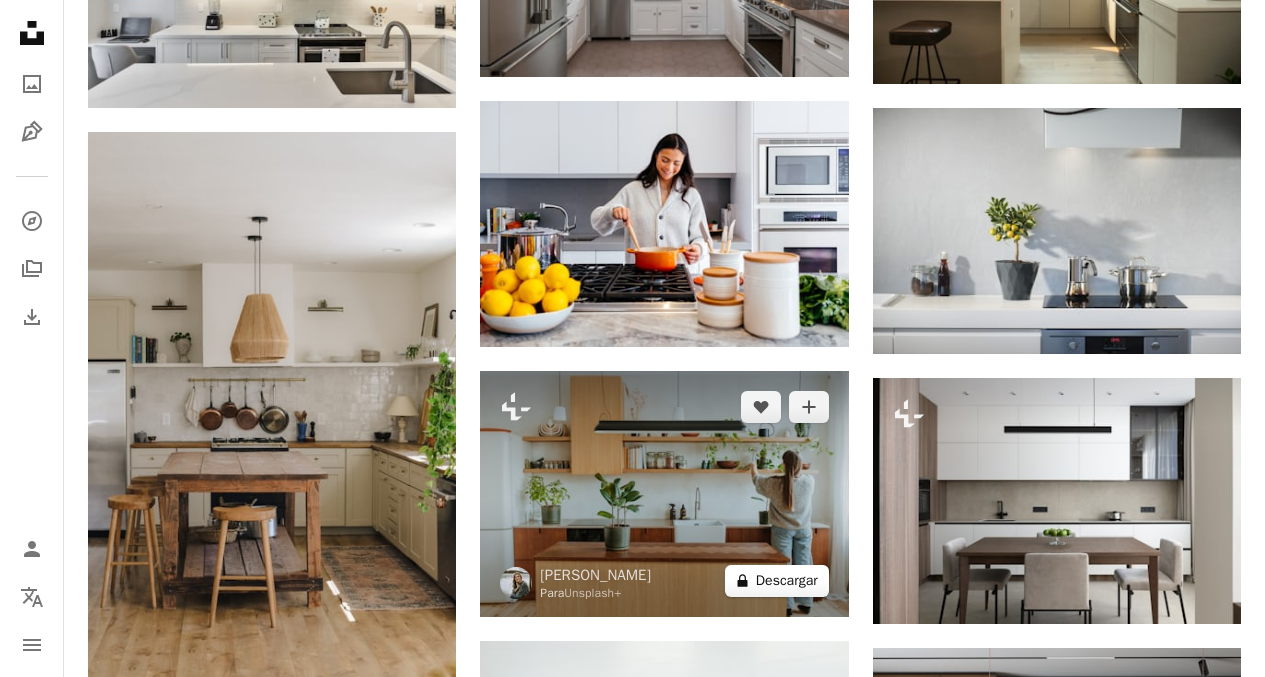click on "A lock Descargar" at bounding box center [777, 581] 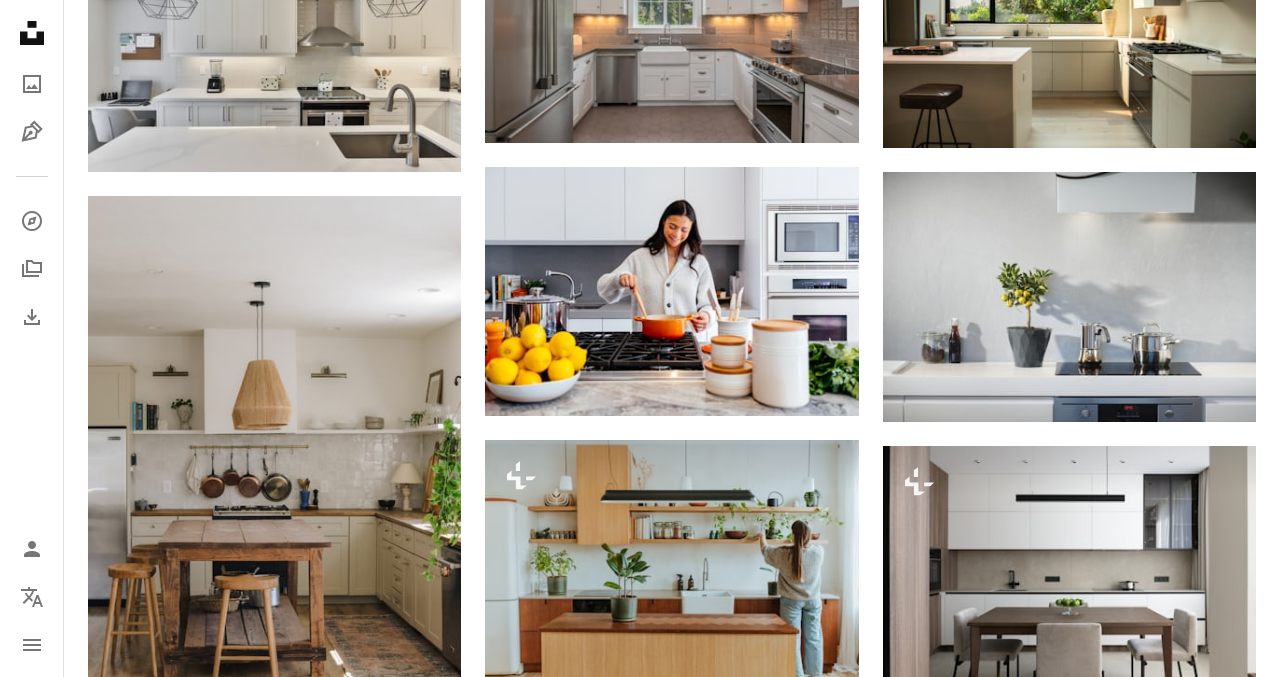 click on "An X shape Imágenes premium, listas para usar. Obtén acceso ilimitado. A plus sign Contenido solo para miembros añadido mensualmente A plus sign Descargas ilimitadas libres de derechos A plus sign Ilustraciones  Nuevo A plus sign Protecciones legales mejoradas anualmente 62 %  de descuento mensualmente 16 €   6 € EUR al mes * Obtener  Unsplash+ *Cuando se paga anualmente, se factura por adelantado  72 € Más los impuestos aplicables. Se renueva automáticamente. Cancela cuando quieras." at bounding box center [640, 3816] 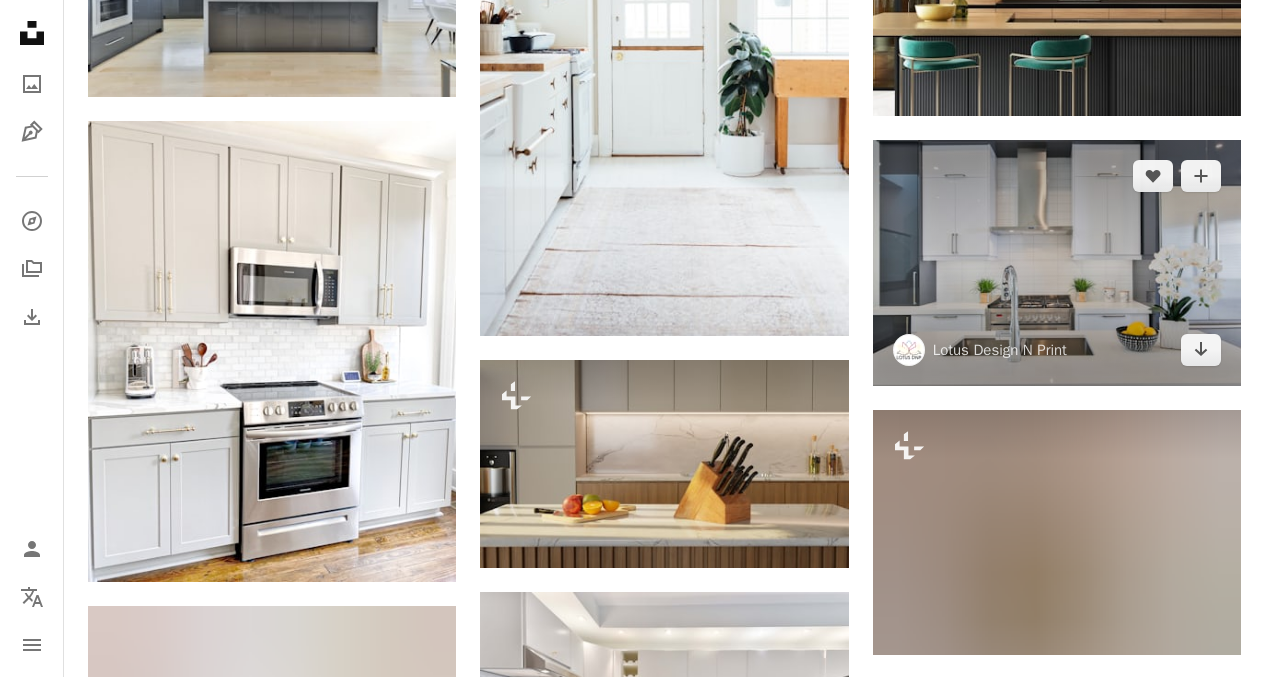 scroll, scrollTop: 6415, scrollLeft: 0, axis: vertical 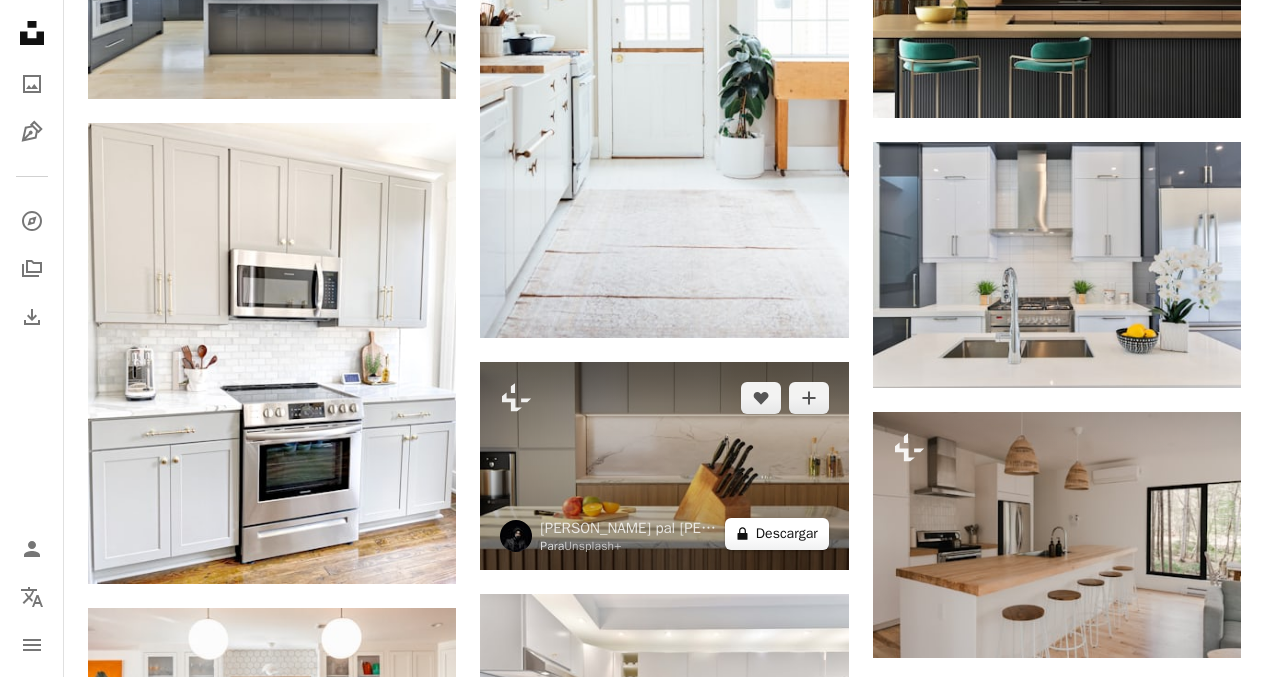 click on "A lock Descargar" at bounding box center (777, 534) 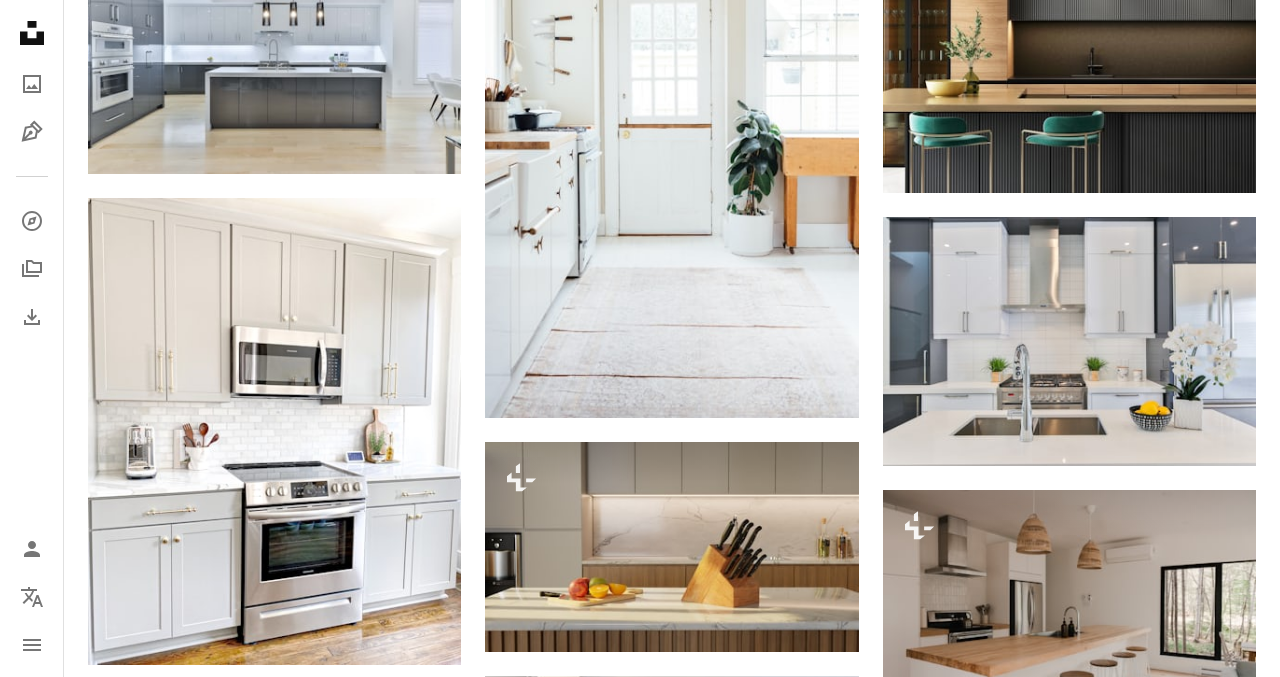 click on "An X shape Imágenes premium, listas para usar. Obtén acceso ilimitado. A plus sign Contenido solo para miembros añadido mensualmente A plus sign Descargas ilimitadas libres de derechos A plus sign Ilustraciones  Nuevo A plus sign Protecciones legales mejoradas anualmente 62 %  de descuento mensualmente 16 €   6 € EUR al mes * Obtener  Unsplash+ *Cuando se paga anualmente, se factura por adelantado  72 € Más los impuestos aplicables. Se renueva automáticamente. Cancela cuando quieras." at bounding box center [640, 5716] 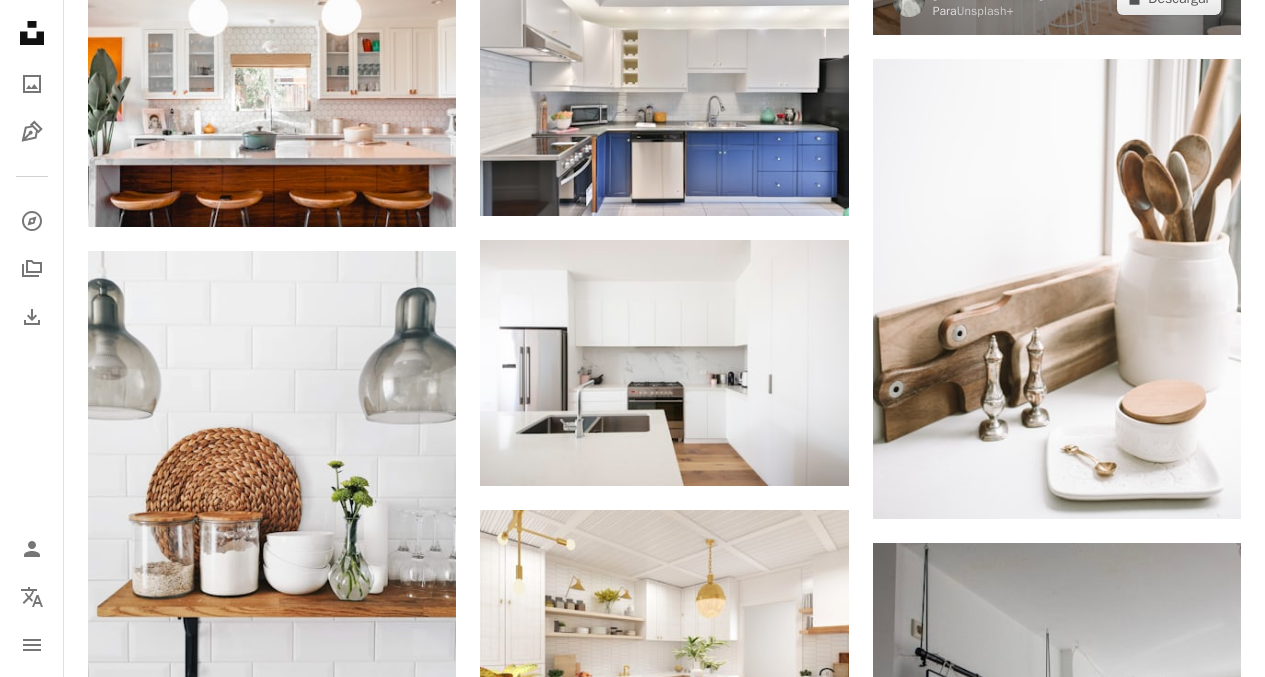 scroll, scrollTop: 6936, scrollLeft: 0, axis: vertical 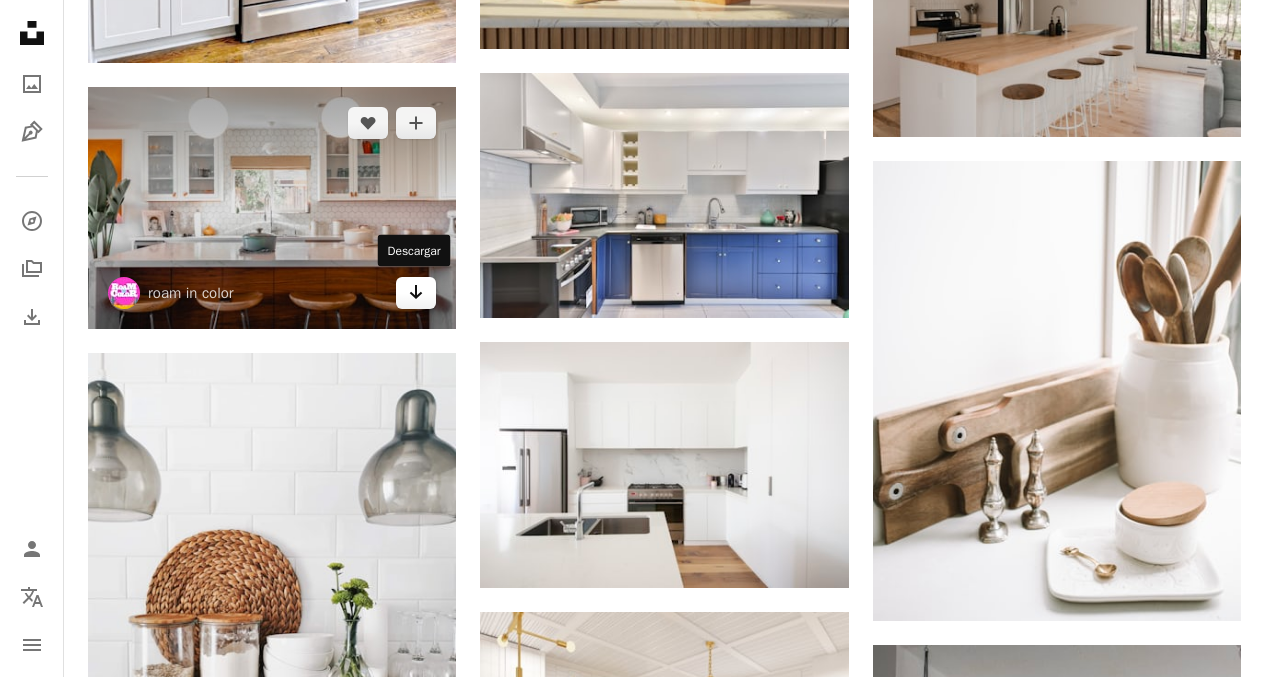 click on "Arrow pointing down" 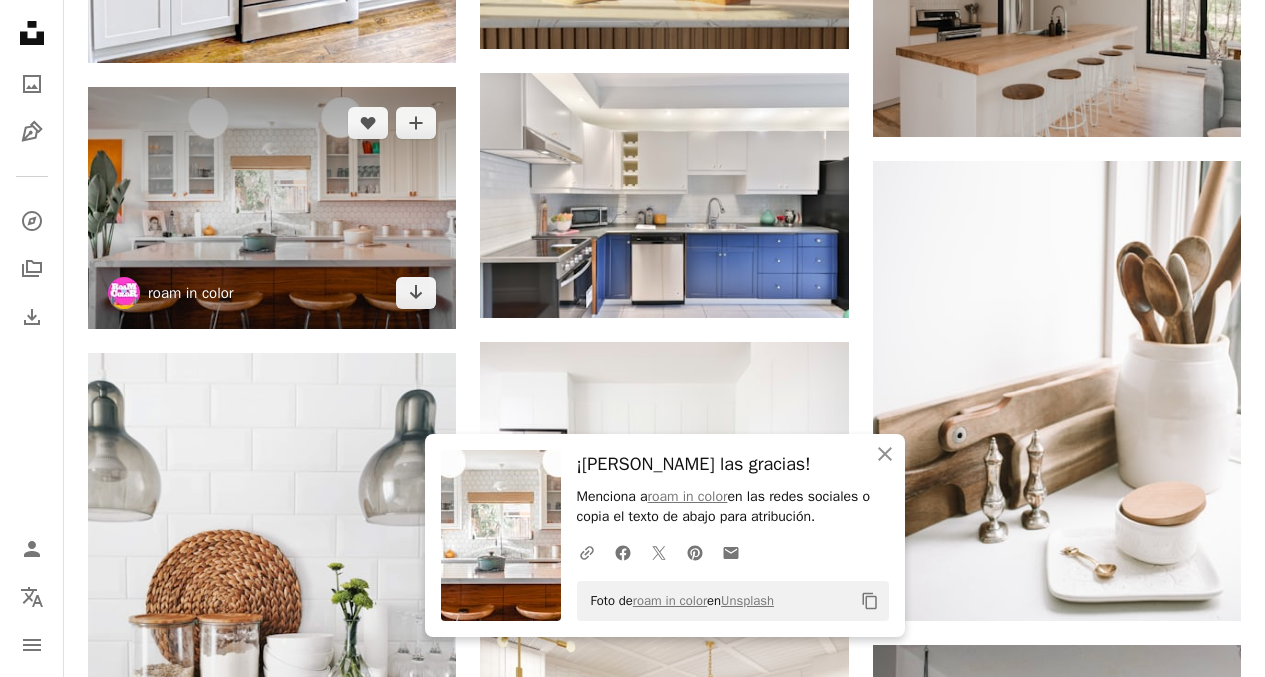 click on "roam in color" at bounding box center (191, 293) 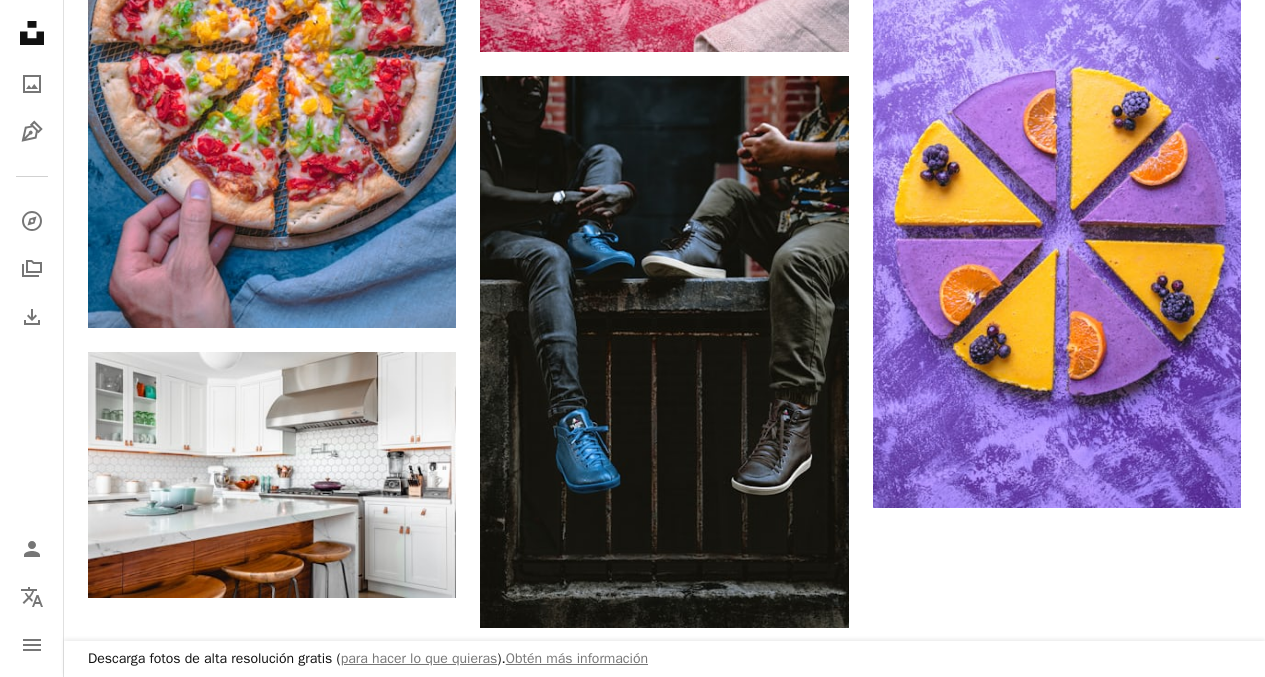 scroll, scrollTop: 3435, scrollLeft: 0, axis: vertical 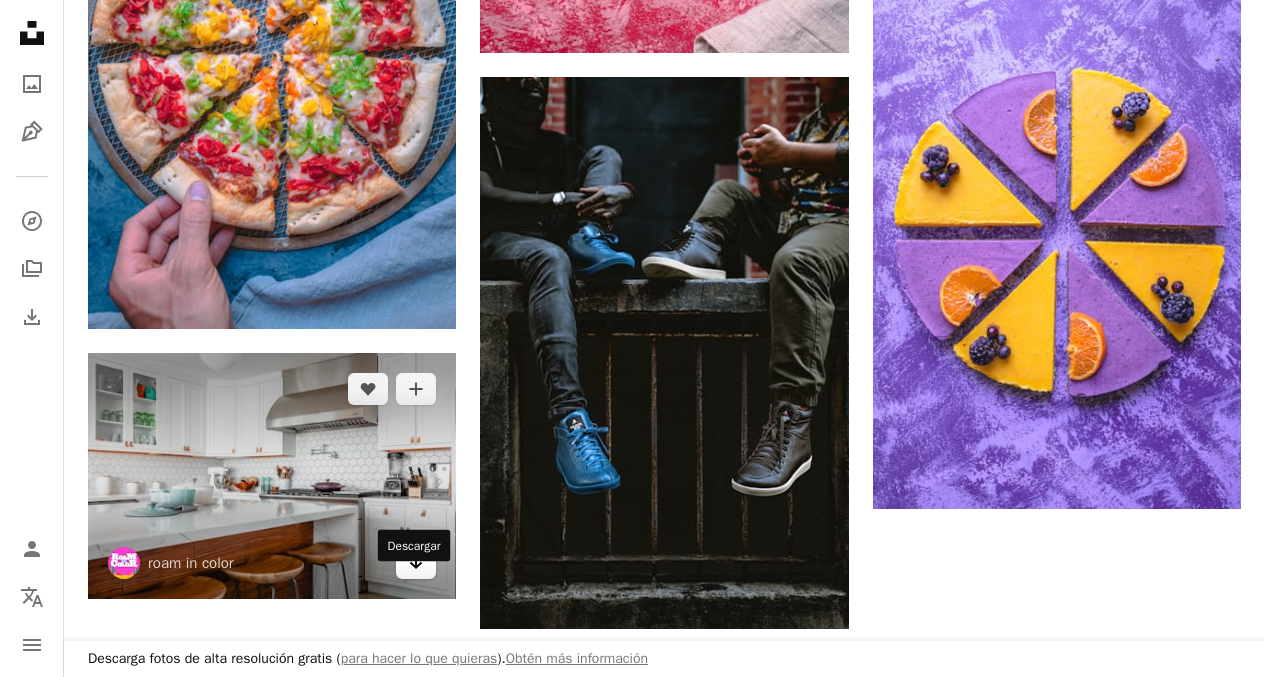 click on "Arrow pointing down" 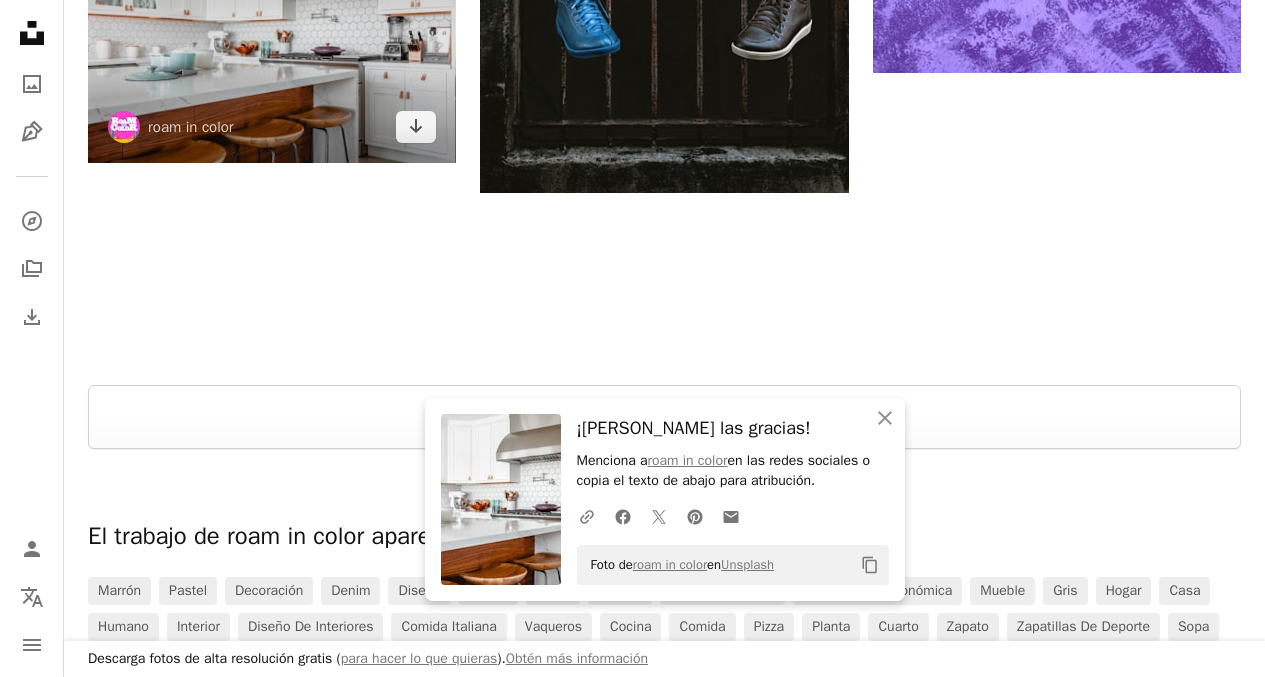 scroll, scrollTop: 3848, scrollLeft: 0, axis: vertical 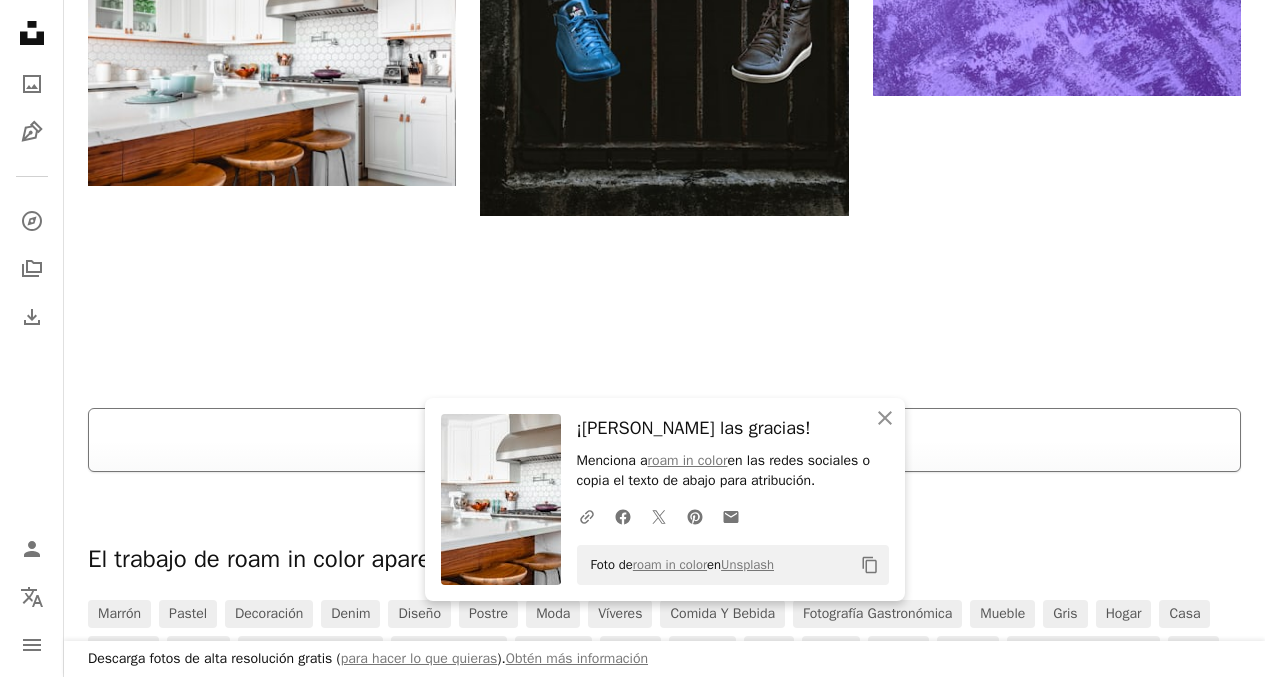 click on "Cargar más" at bounding box center [664, 440] 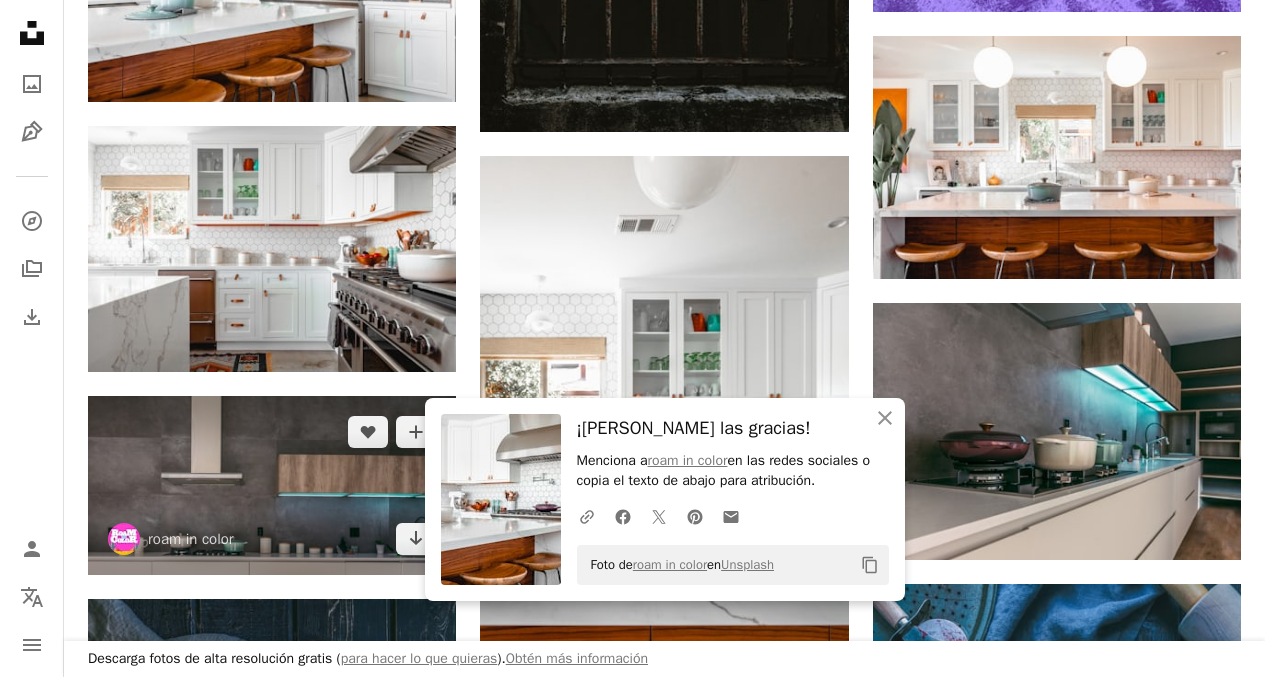 scroll, scrollTop: 4000, scrollLeft: 0, axis: vertical 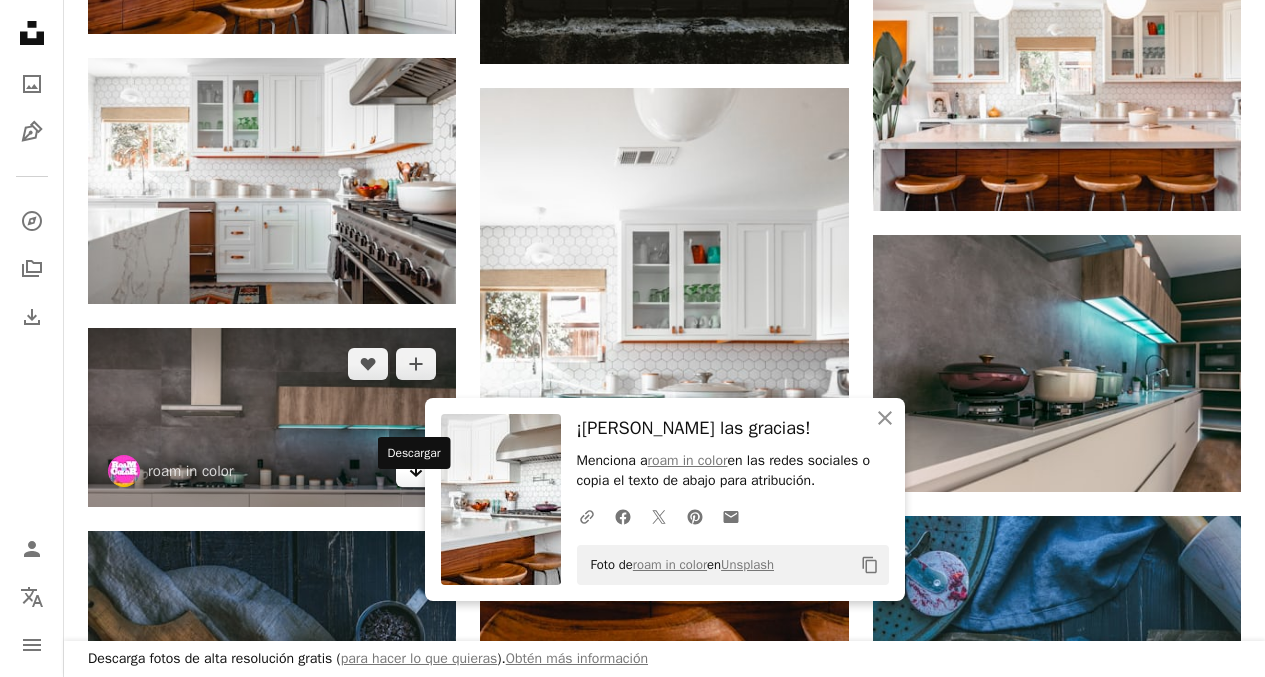 click on "Arrow pointing down" at bounding box center [416, 471] 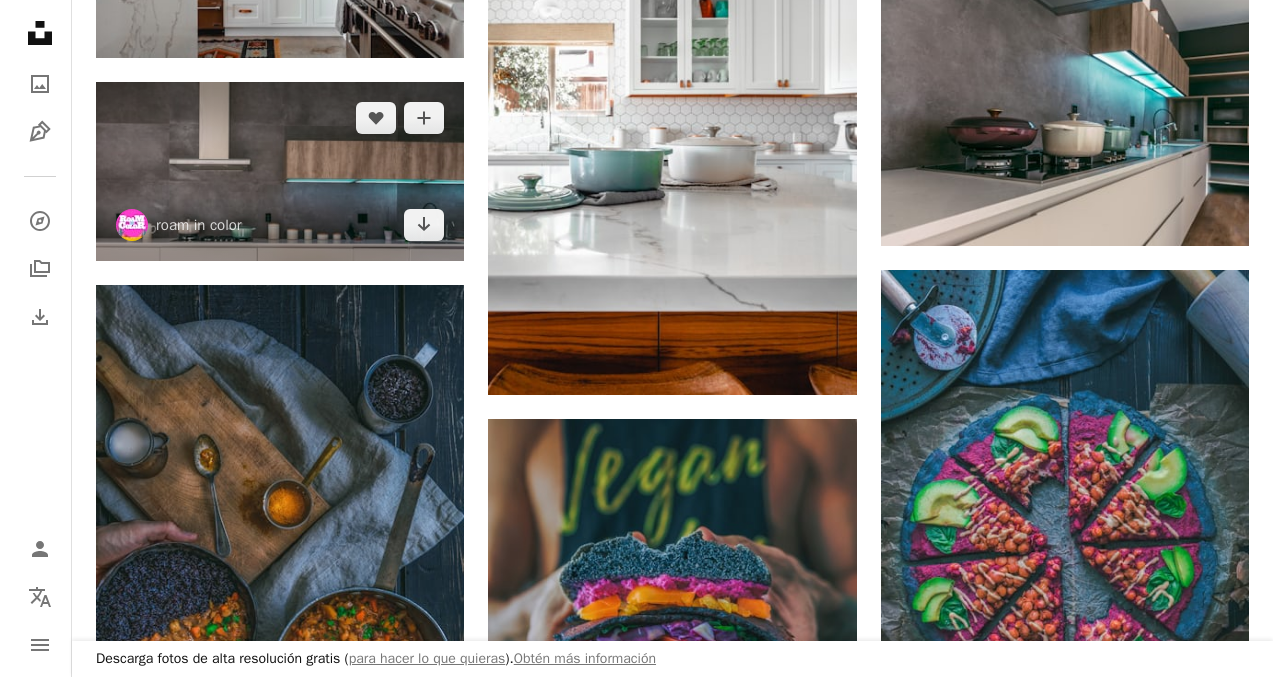 scroll, scrollTop: 4157, scrollLeft: 0, axis: vertical 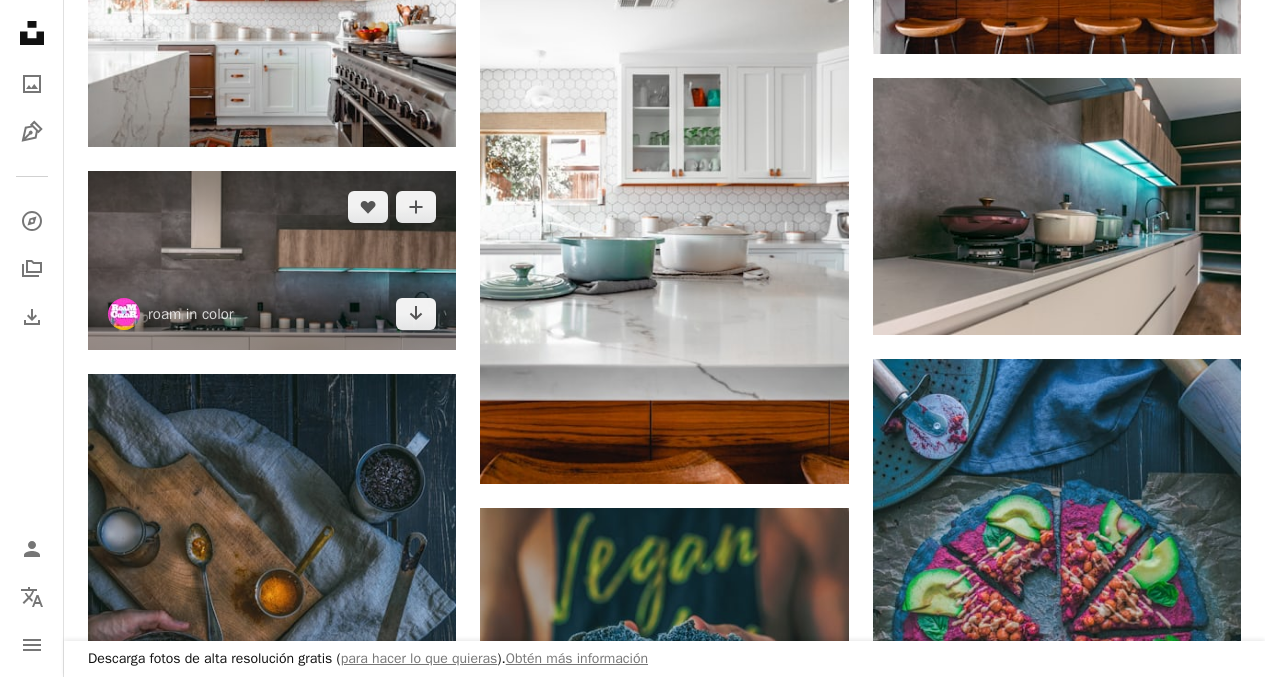 click at bounding box center (272, 261) 